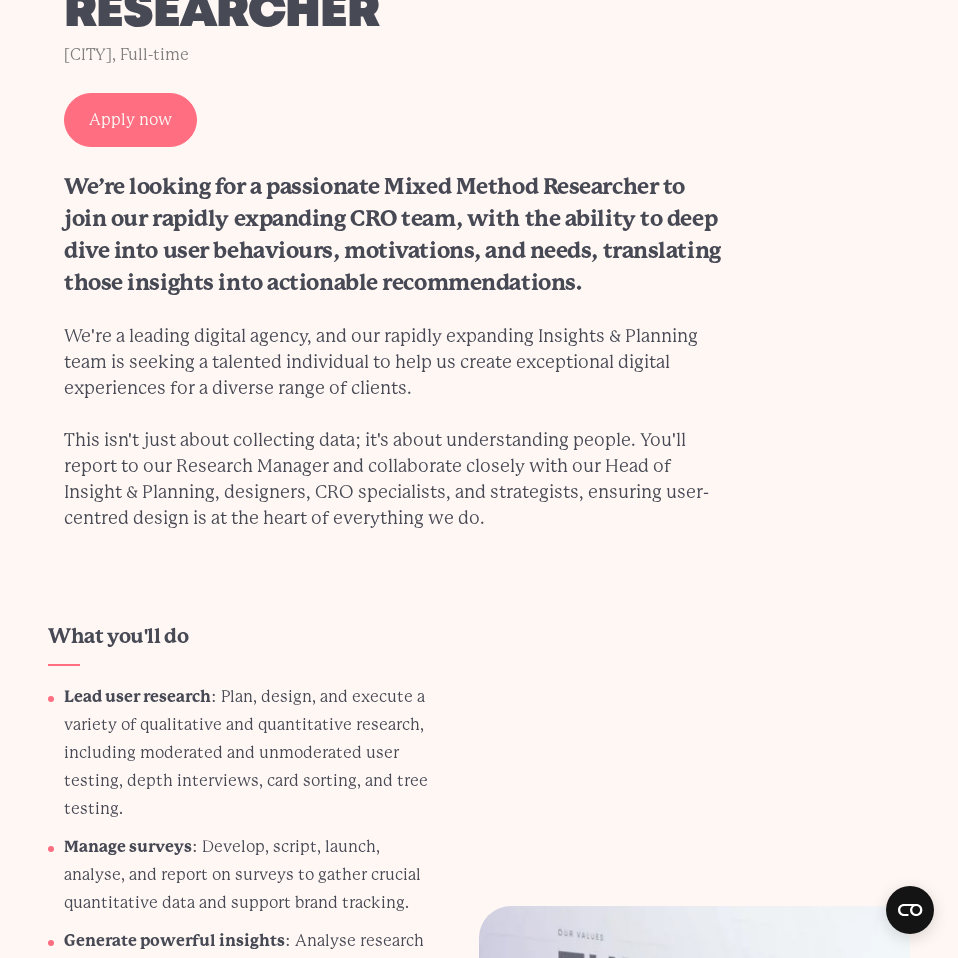 scroll, scrollTop: 0, scrollLeft: 0, axis: both 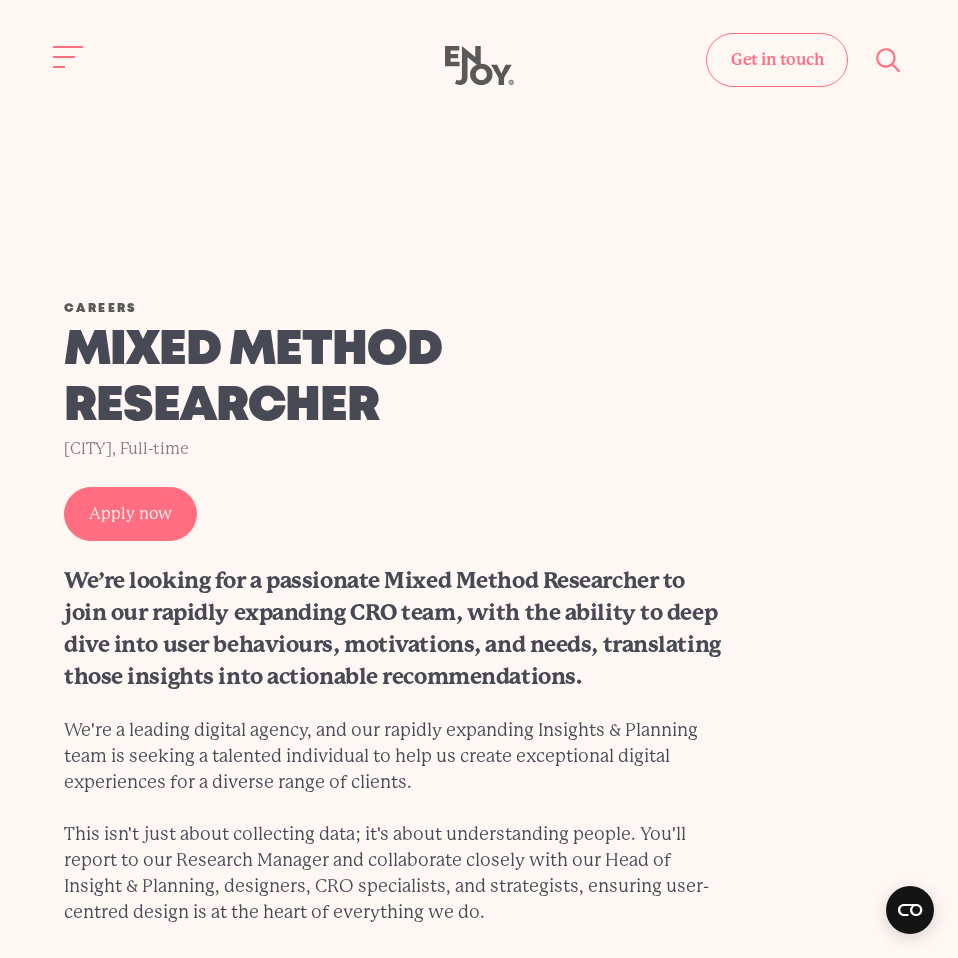 click 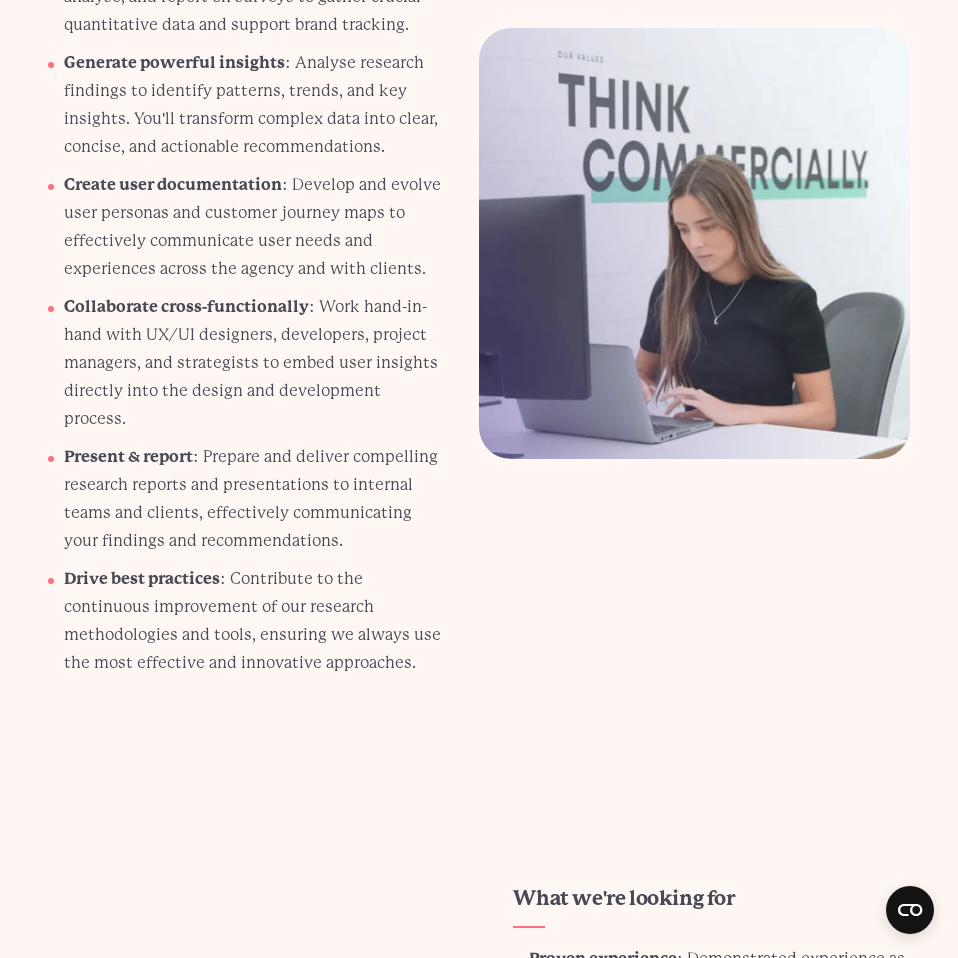 scroll, scrollTop: 1274, scrollLeft: 0, axis: vertical 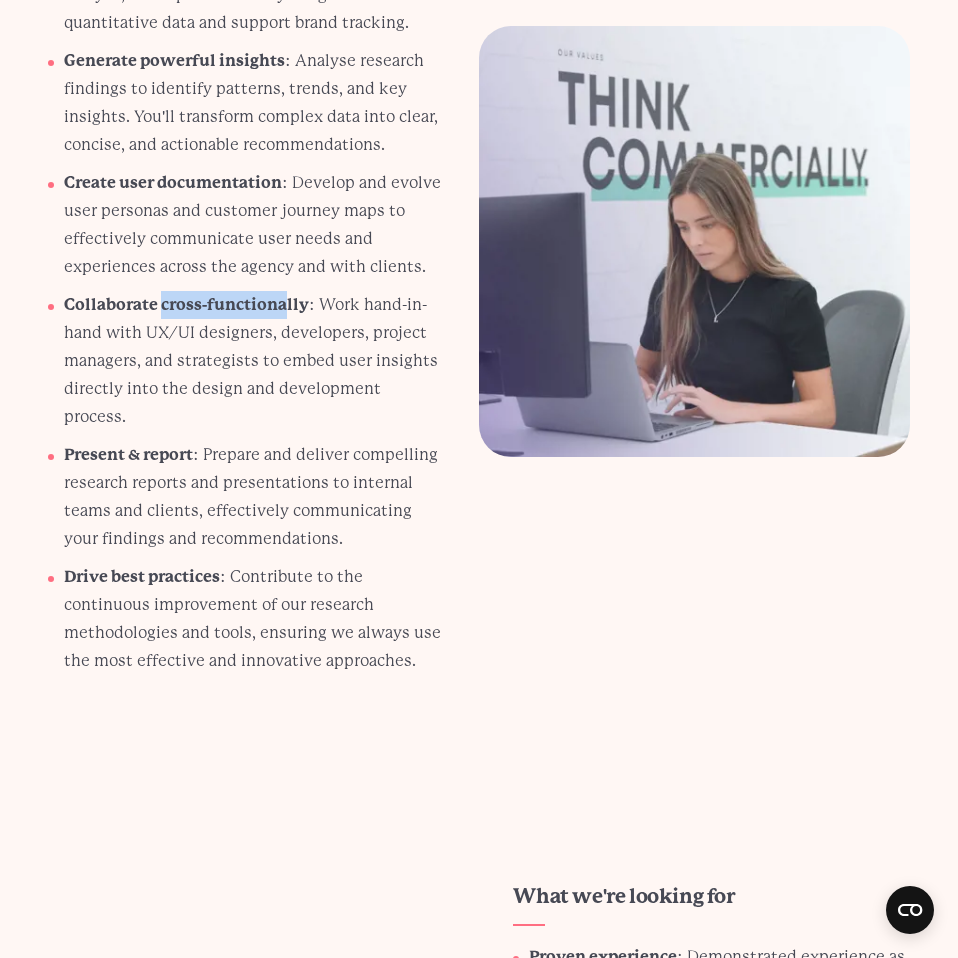 drag, startPoint x: 159, startPoint y: 302, endPoint x: 288, endPoint y: 303, distance: 129.00388 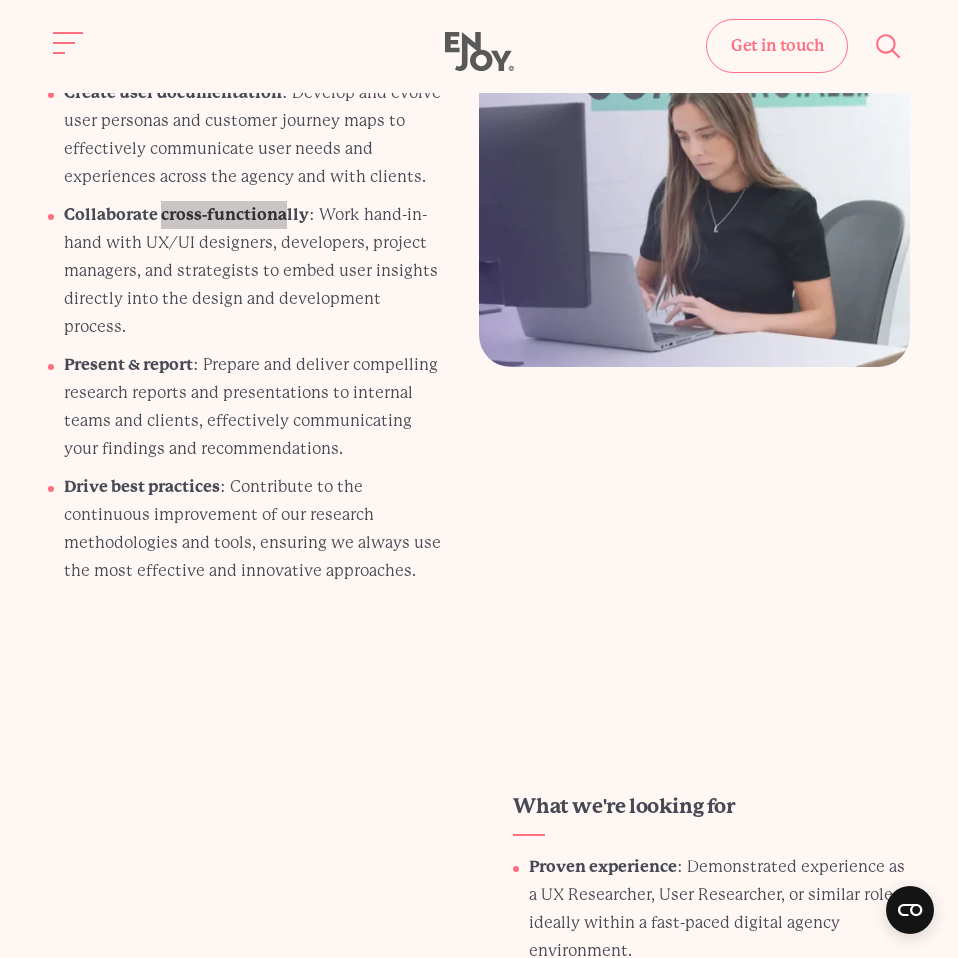 scroll, scrollTop: 1360, scrollLeft: 0, axis: vertical 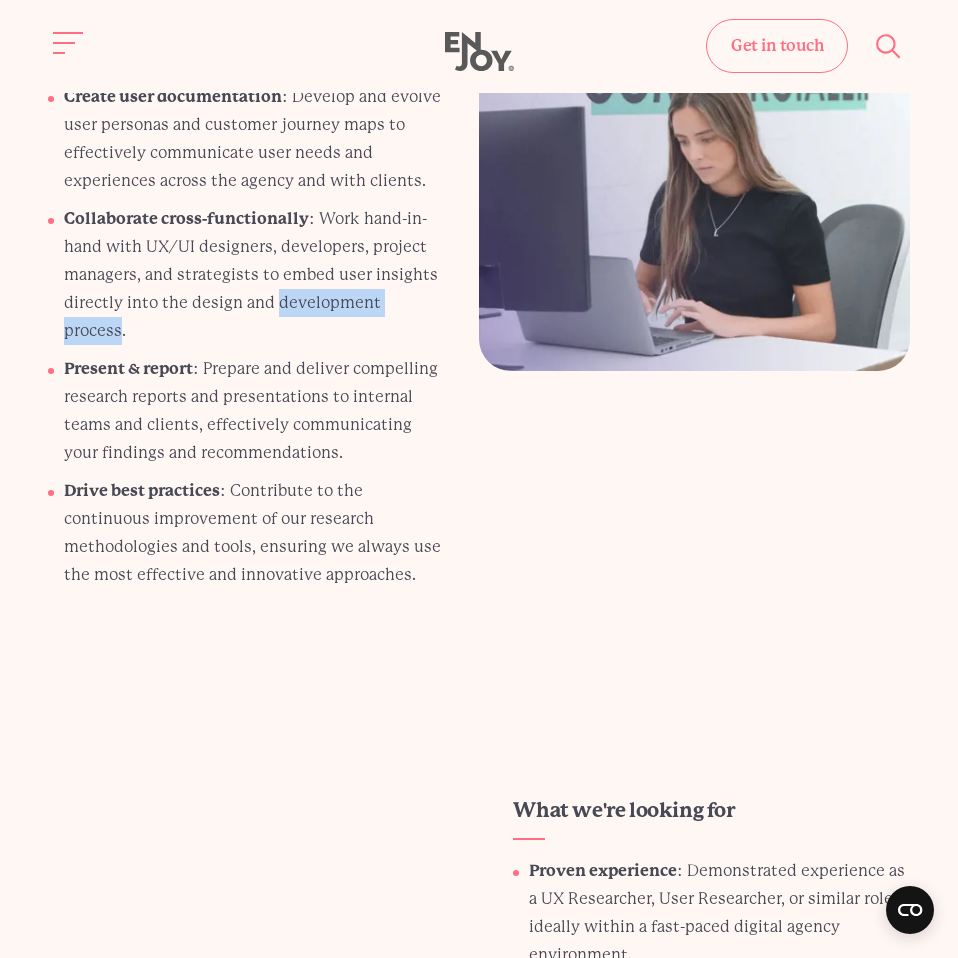 drag, startPoint x: 275, startPoint y: 299, endPoint x: 433, endPoint y: 296, distance: 158.02847 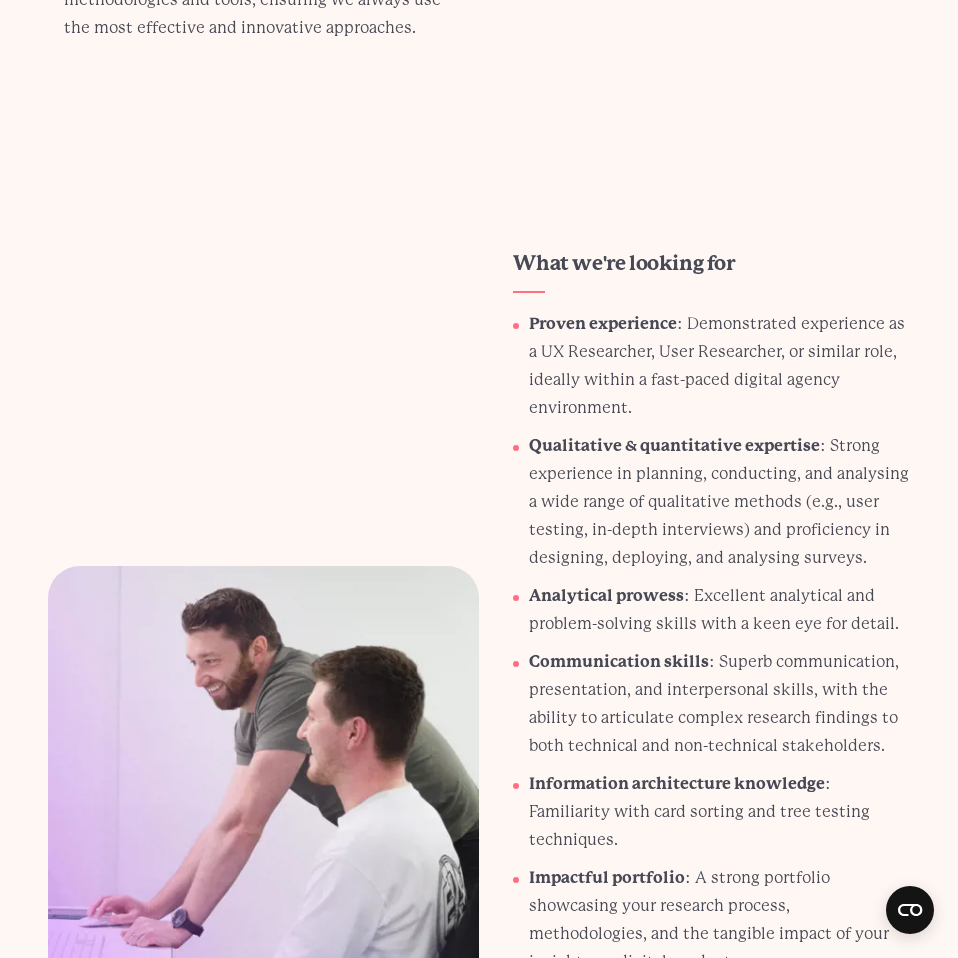 scroll, scrollTop: 1916, scrollLeft: 0, axis: vertical 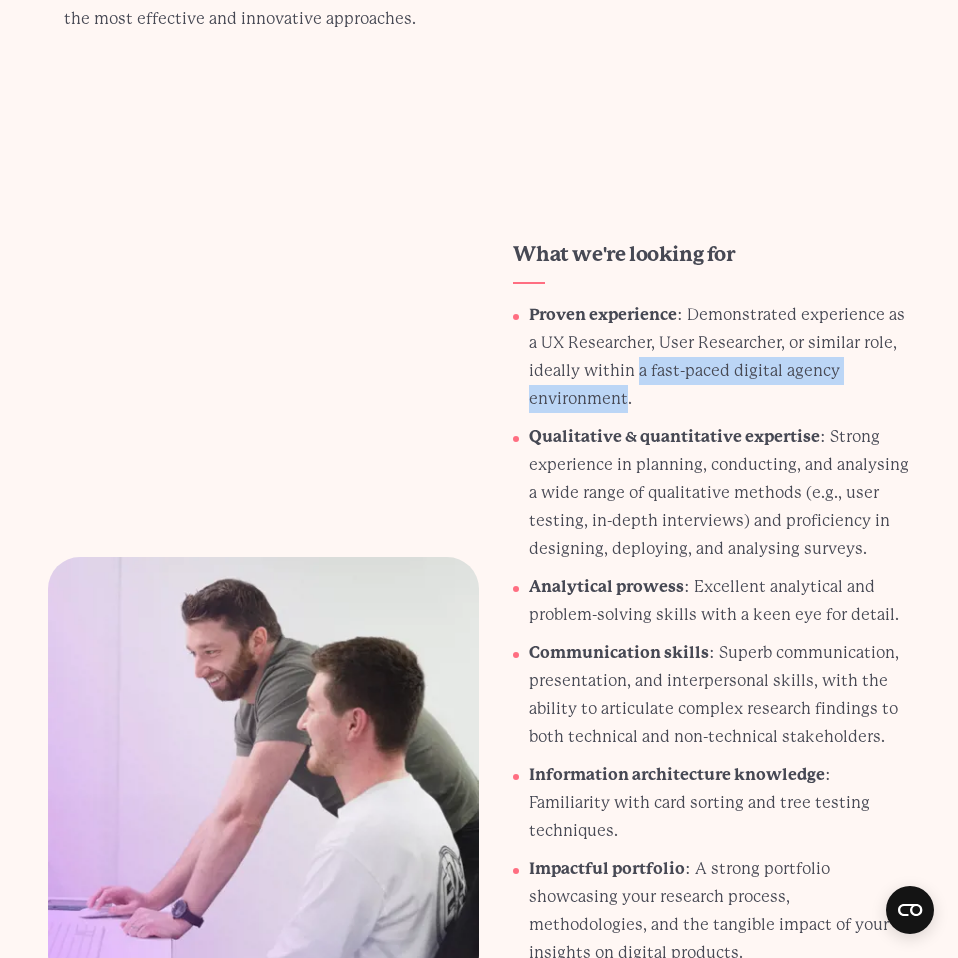 drag, startPoint x: 628, startPoint y: 373, endPoint x: 637, endPoint y: 344, distance: 30.364452 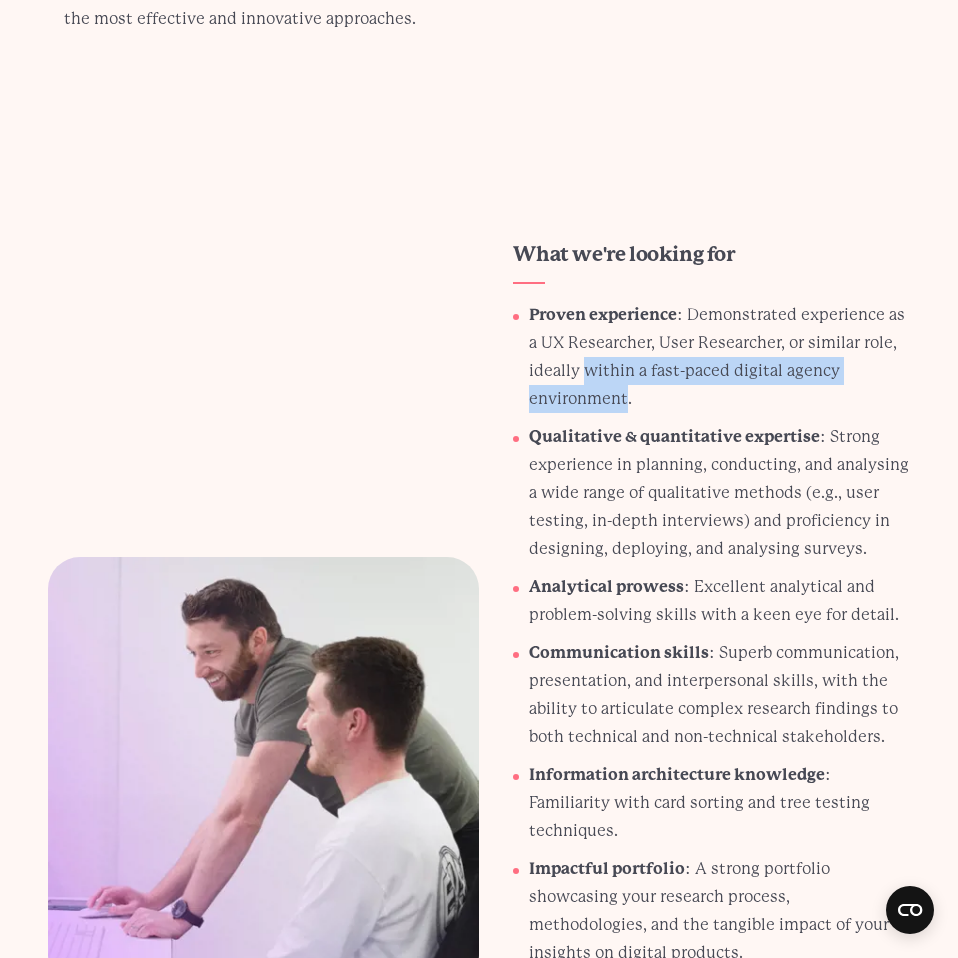 drag, startPoint x: 584, startPoint y: 340, endPoint x: 625, endPoint y: 360, distance: 45.617977 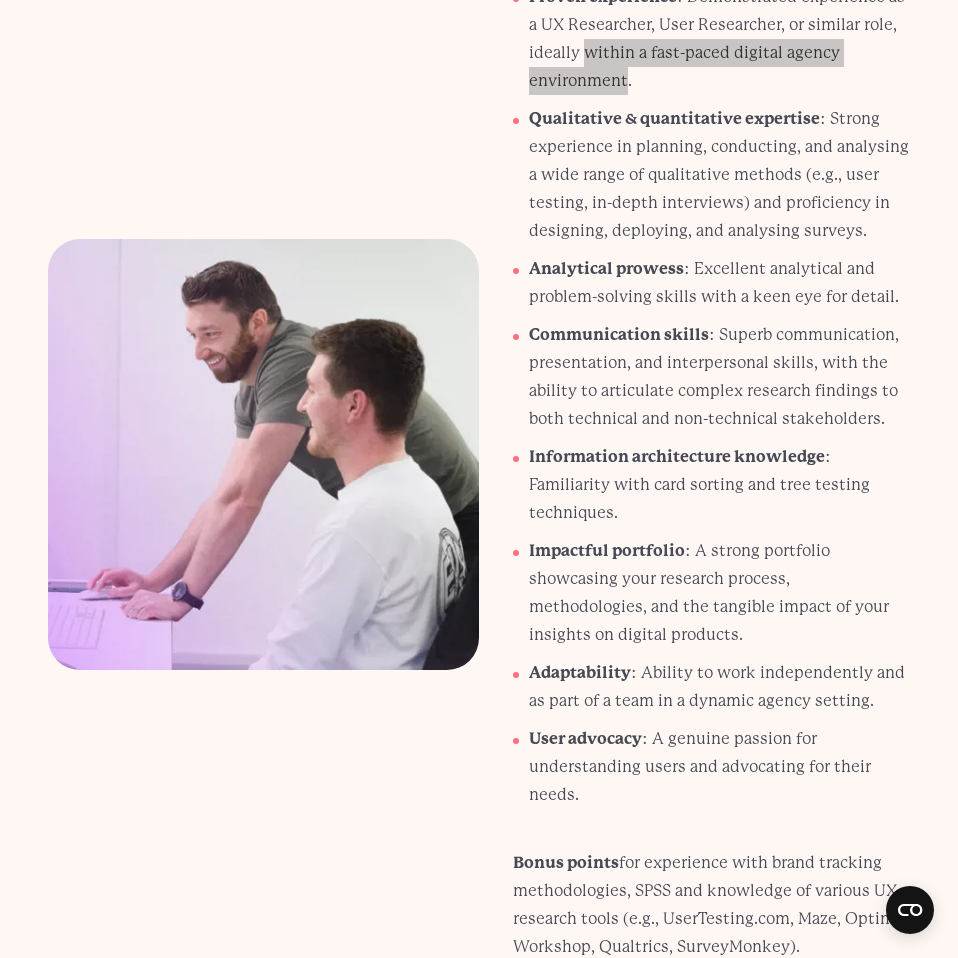 scroll, scrollTop: 2237, scrollLeft: 0, axis: vertical 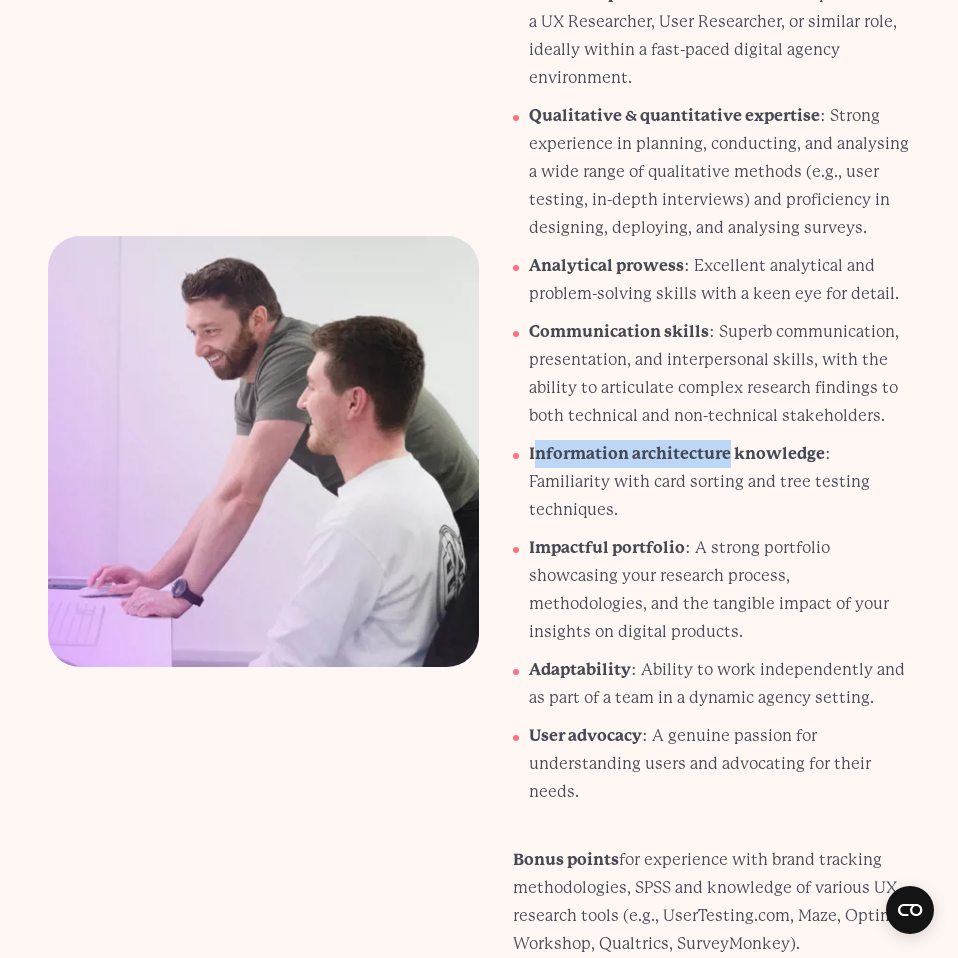 drag, startPoint x: 537, startPoint y: 428, endPoint x: 729, endPoint y: 417, distance: 192.31485 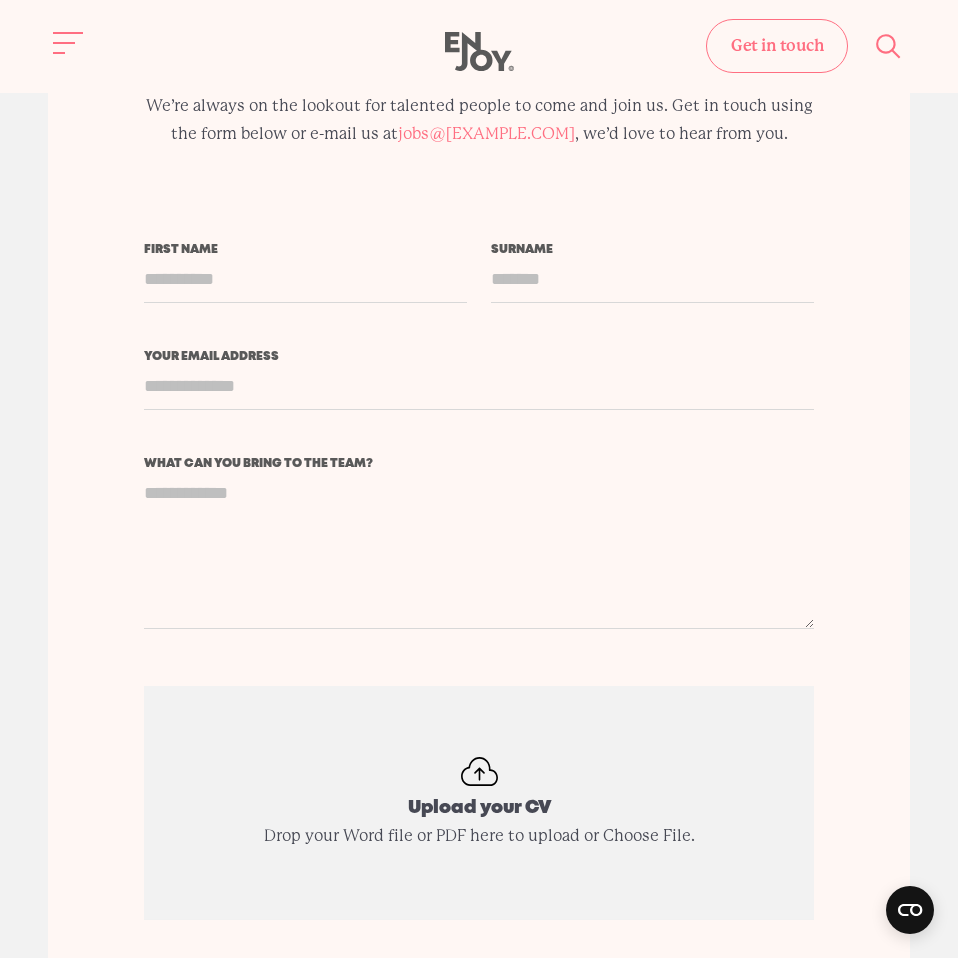 scroll, scrollTop: 4780, scrollLeft: 0, axis: vertical 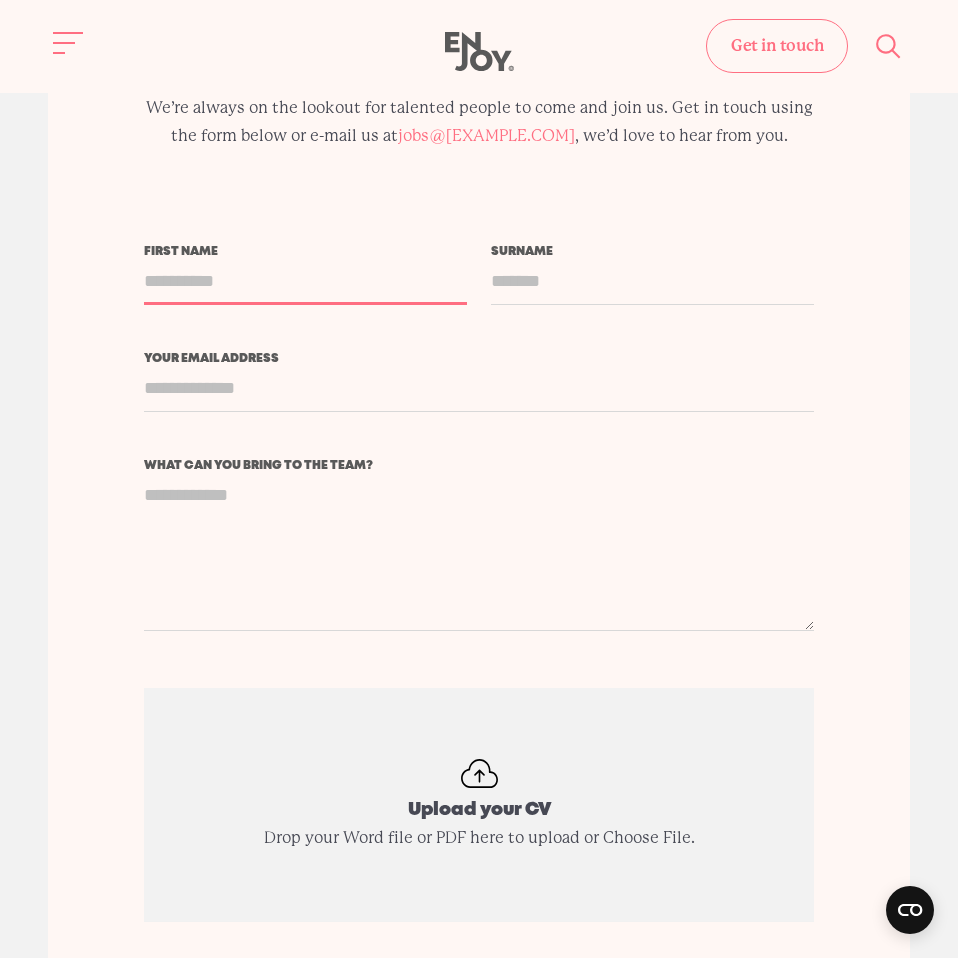 click on "First name" at bounding box center (305, 281) 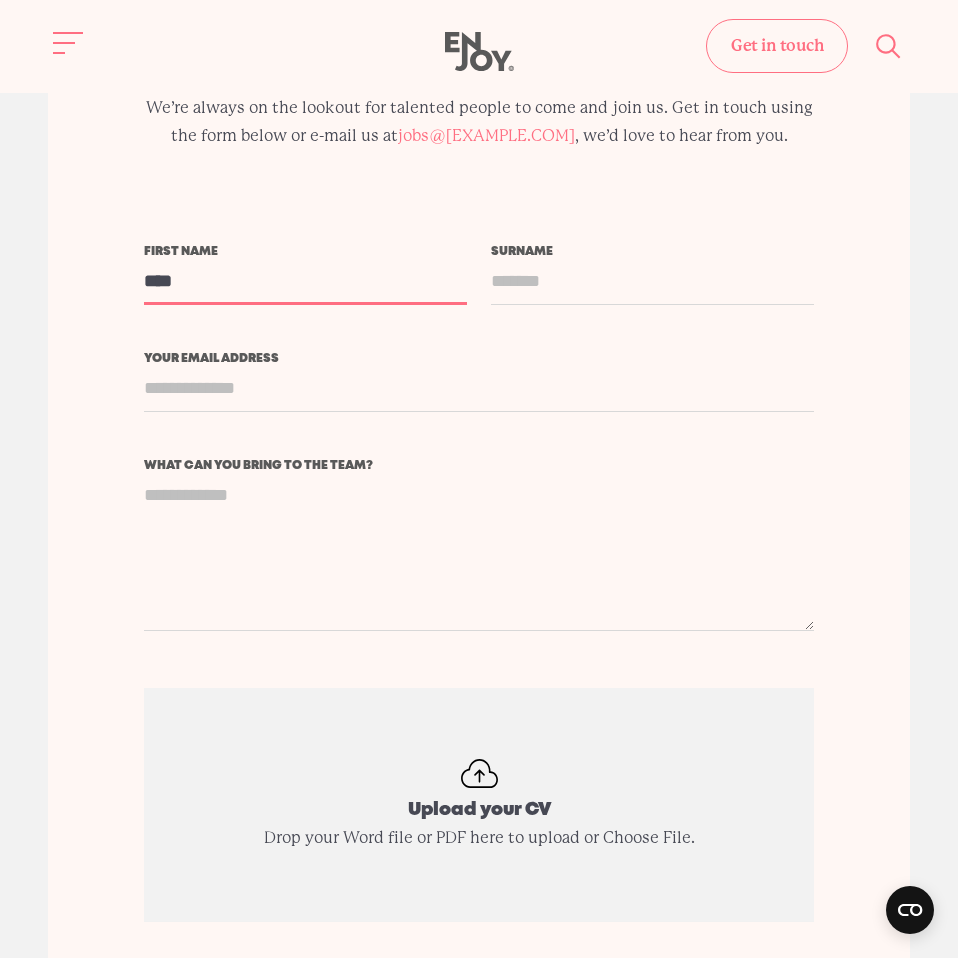type on "****" 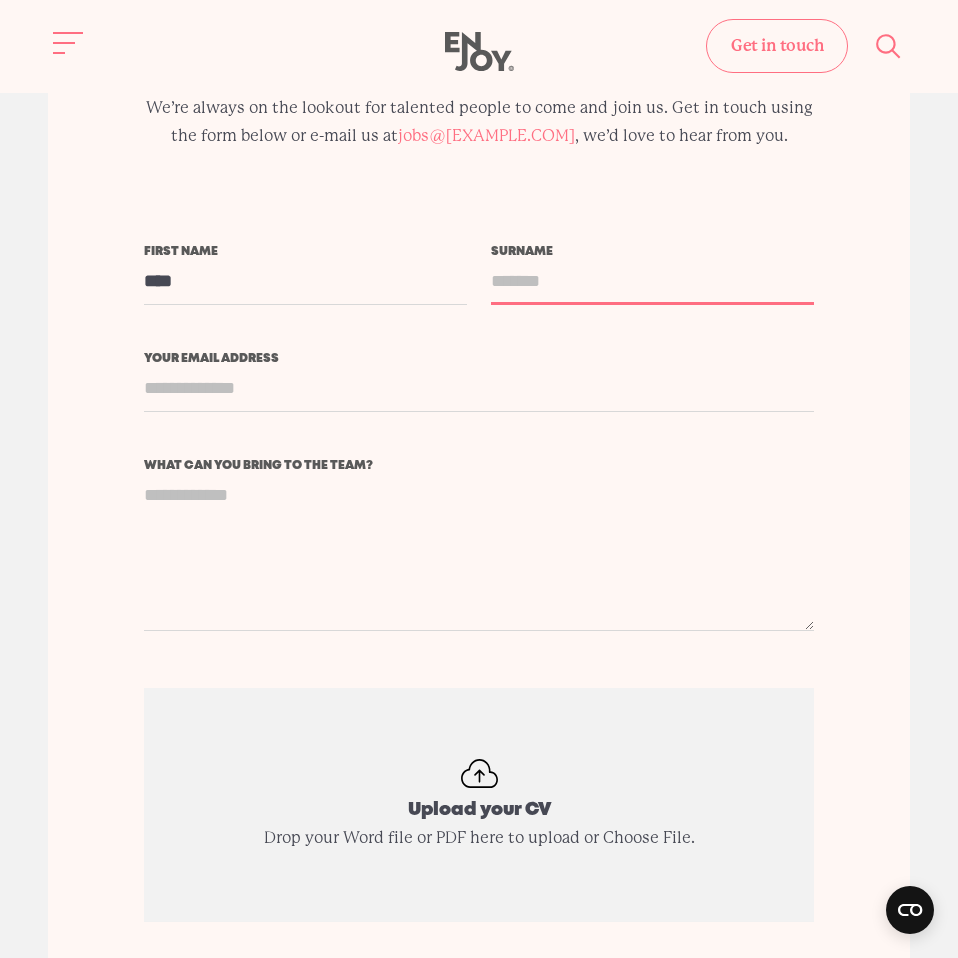 click on "Surname" at bounding box center (652, 281) 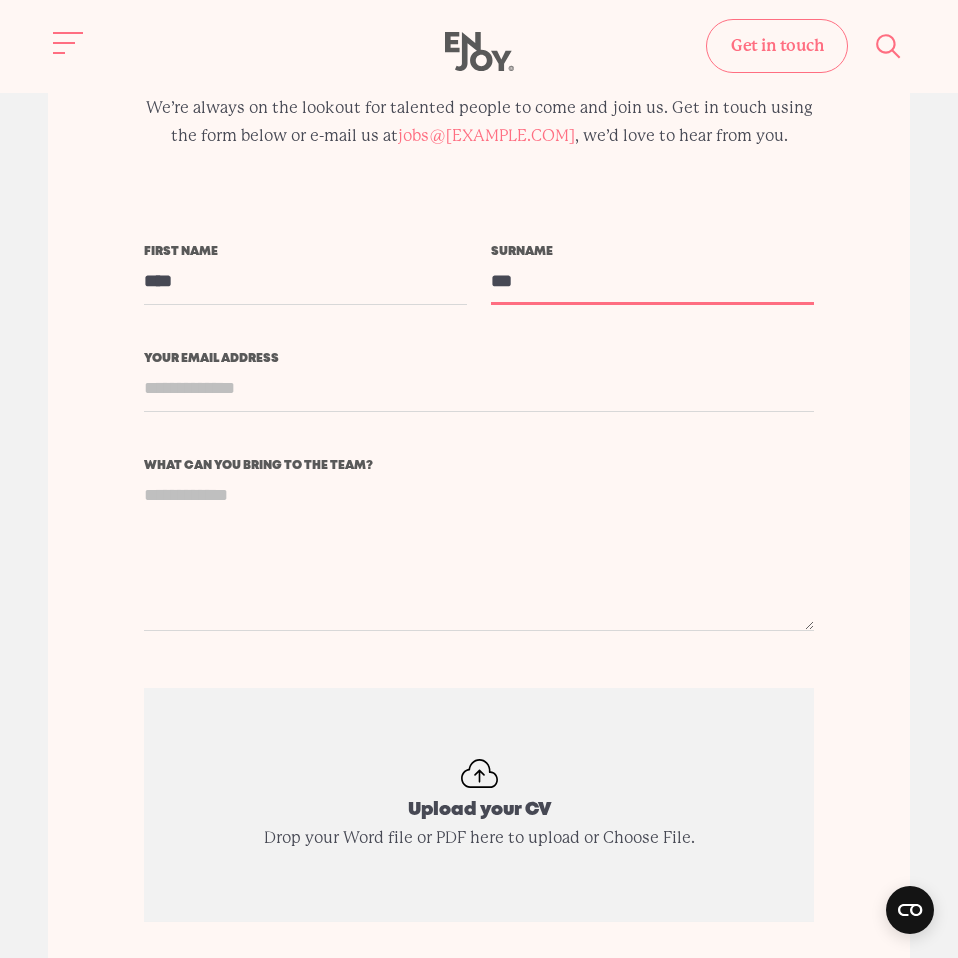 type on "***" 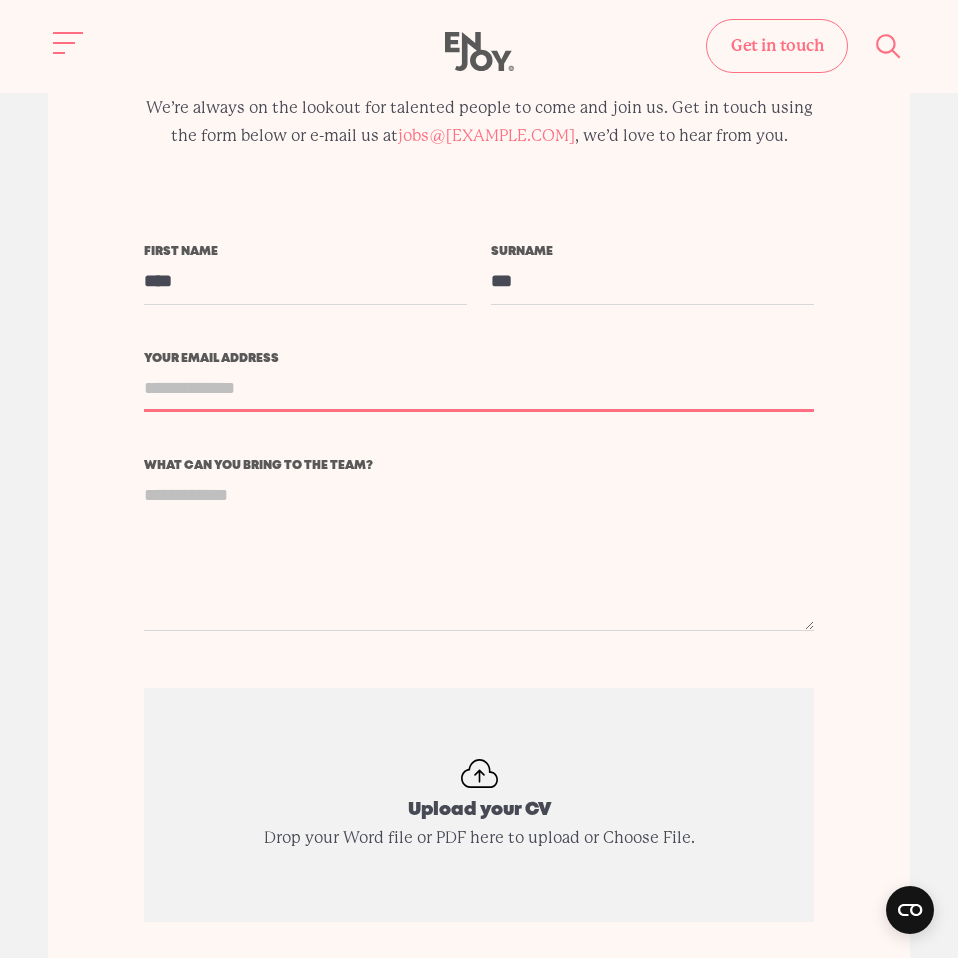 click on "Your email address" at bounding box center (479, 388) 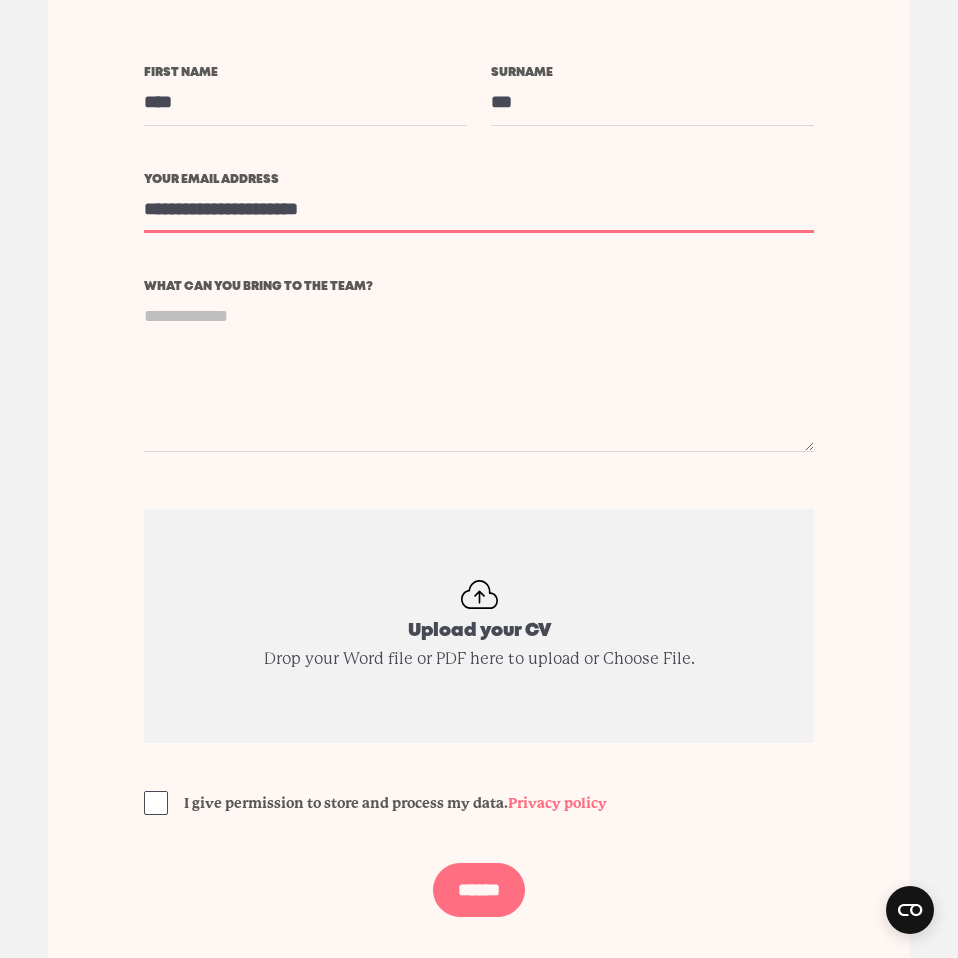 scroll, scrollTop: 5211, scrollLeft: 0, axis: vertical 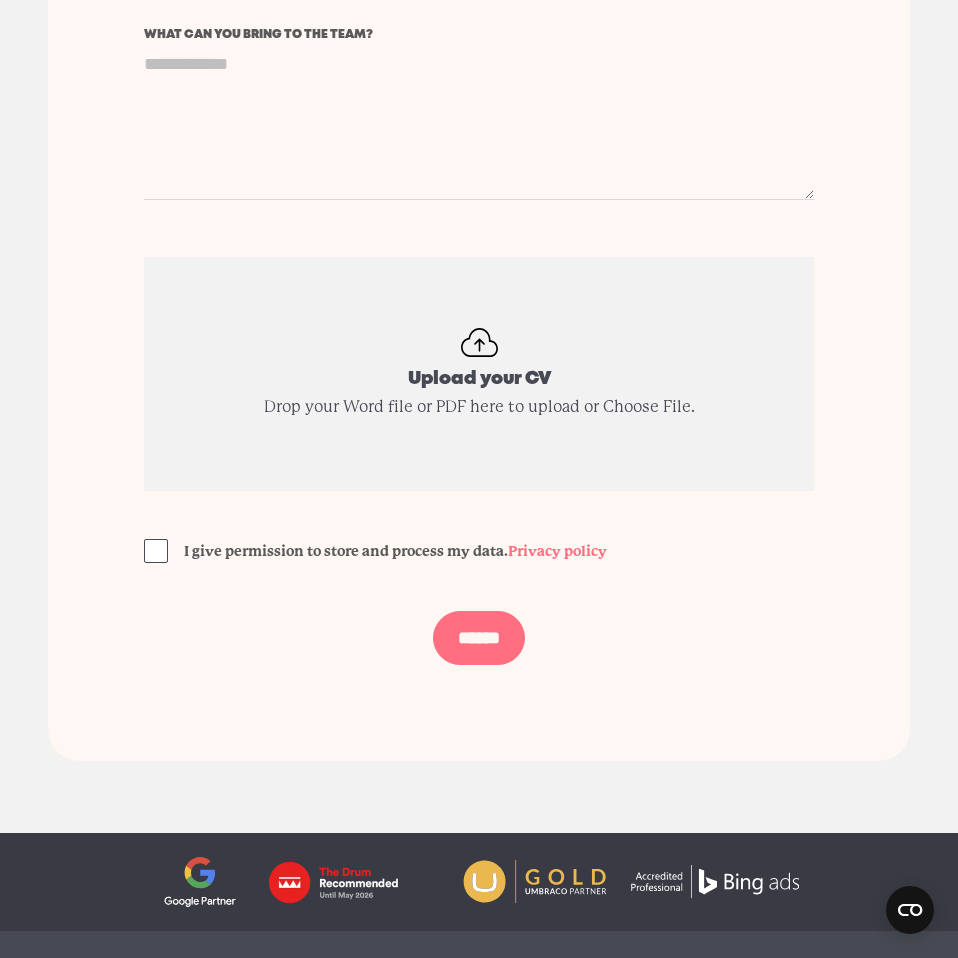 type on "**********" 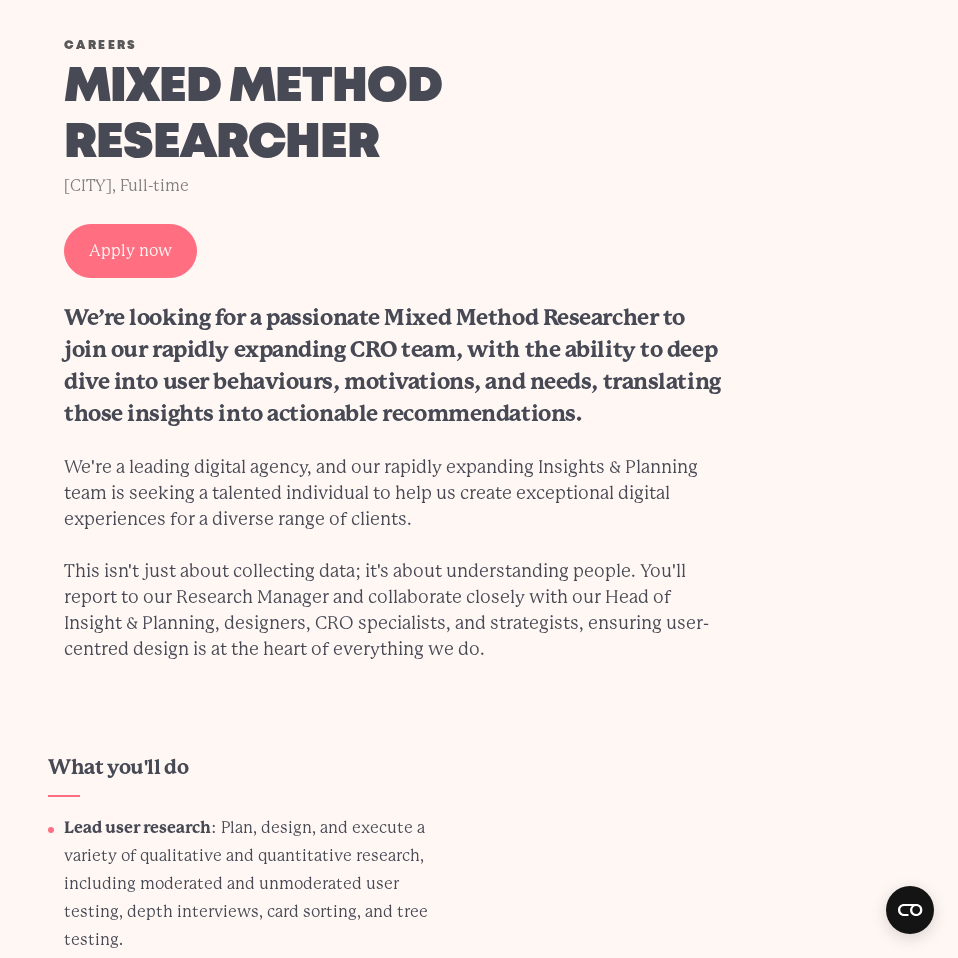 scroll, scrollTop: 0, scrollLeft: 0, axis: both 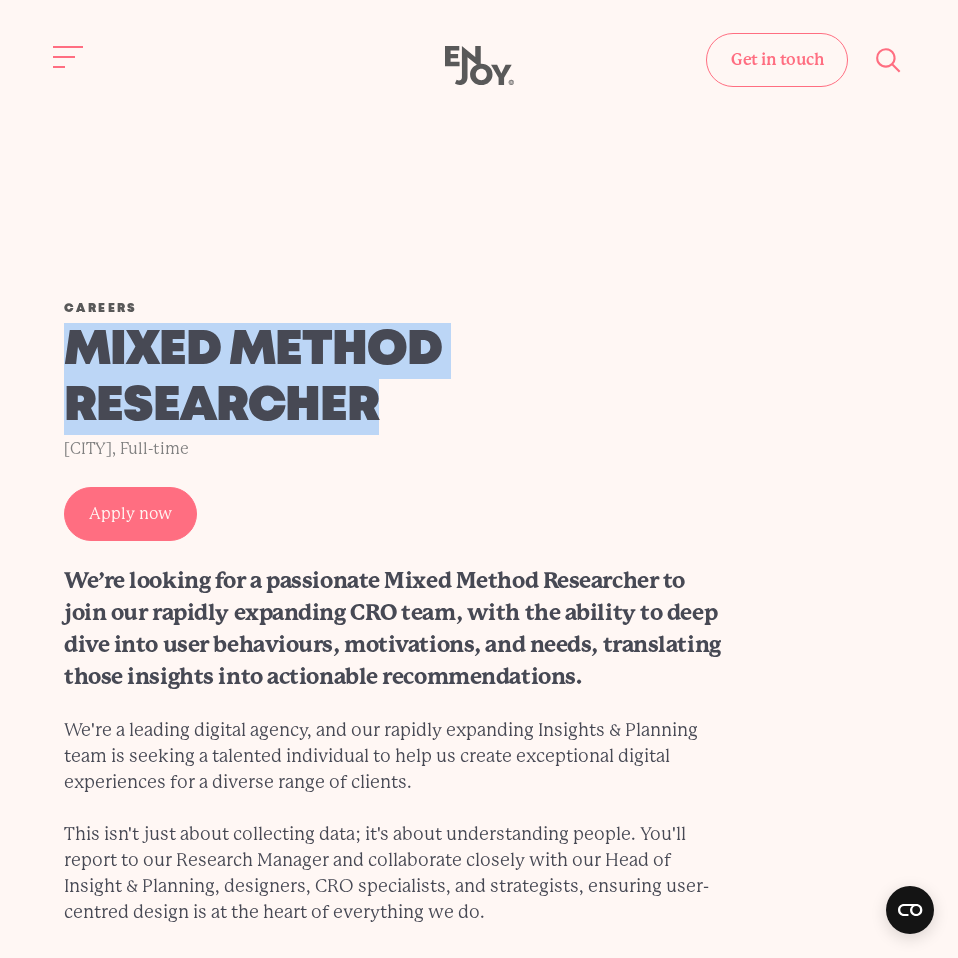 drag, startPoint x: 403, startPoint y: 398, endPoint x: 54, endPoint y: 336, distance: 354.4644 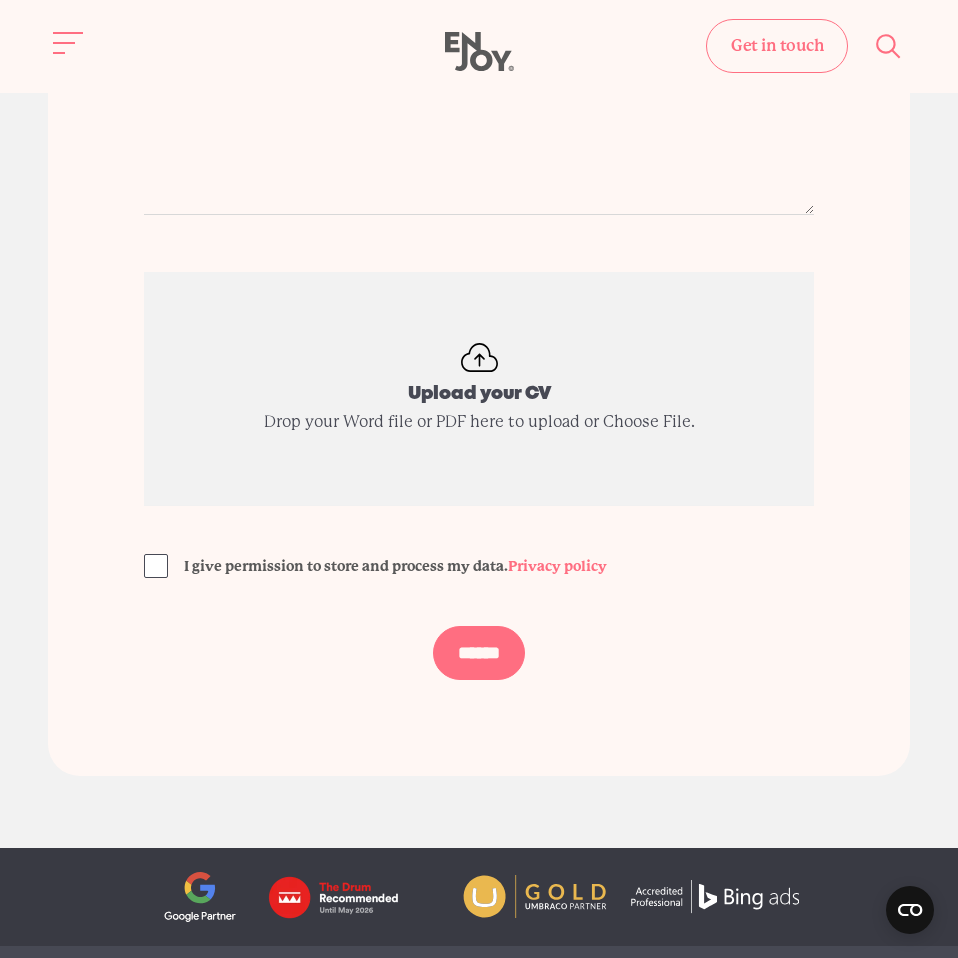 scroll, scrollTop: 5037, scrollLeft: 0, axis: vertical 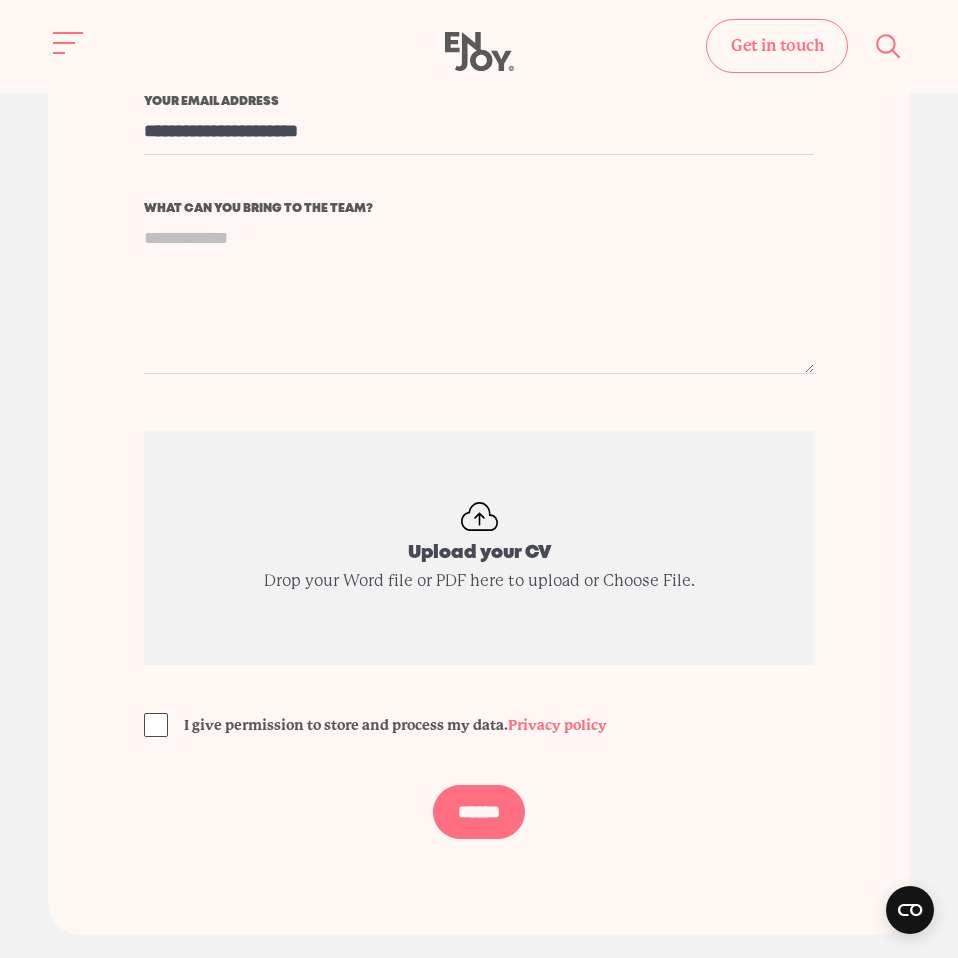type on "**********" 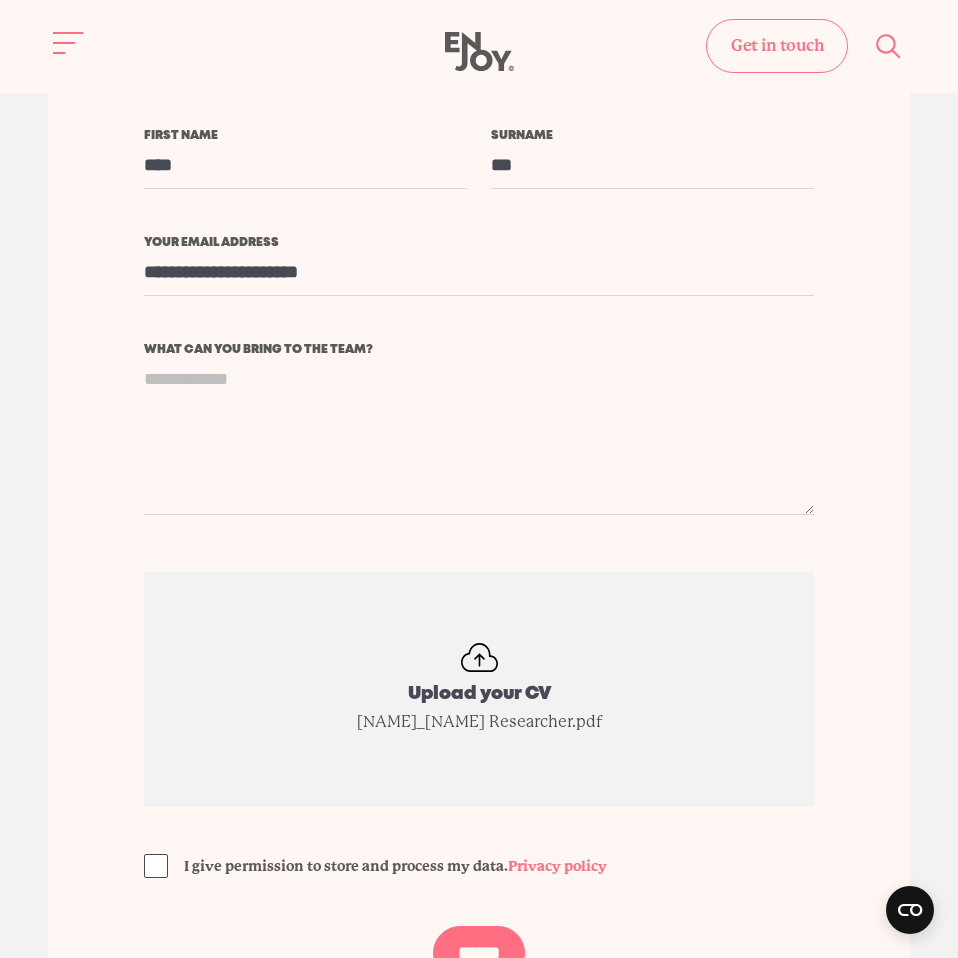 scroll, scrollTop: 4675, scrollLeft: 0, axis: vertical 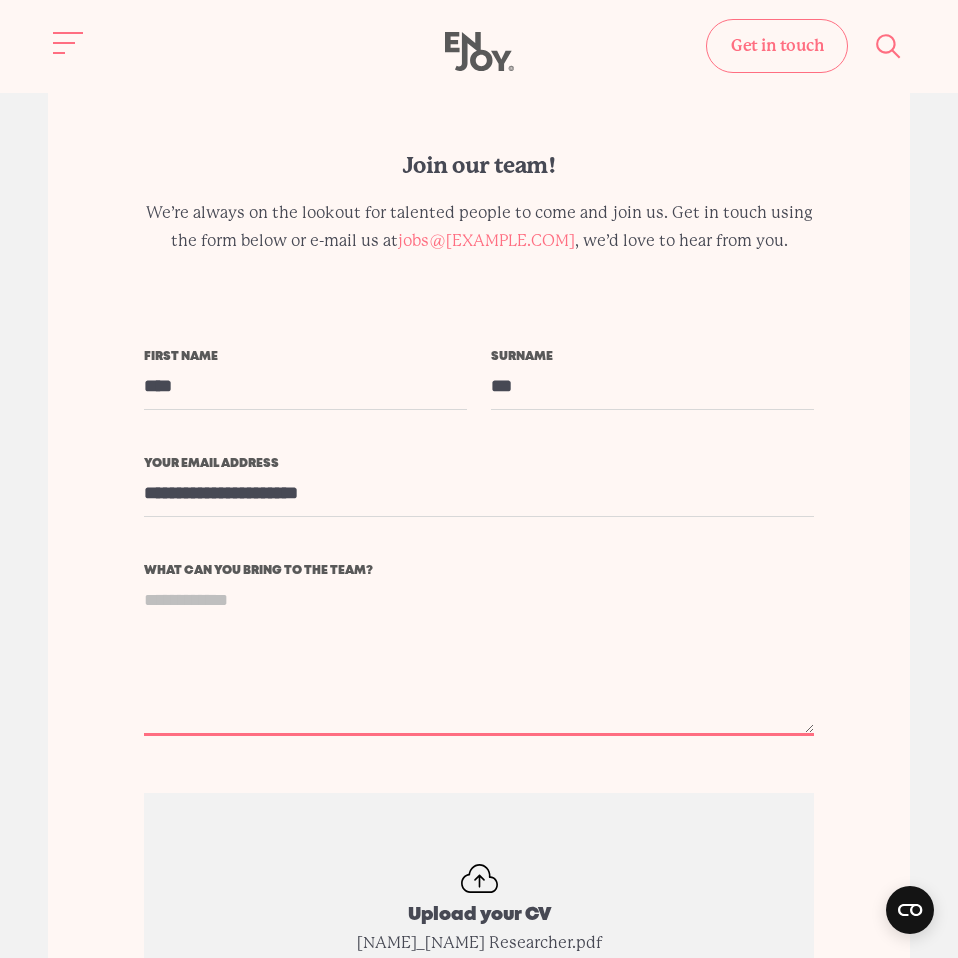 click on "What can you bring to the team?" at bounding box center [479, 656] 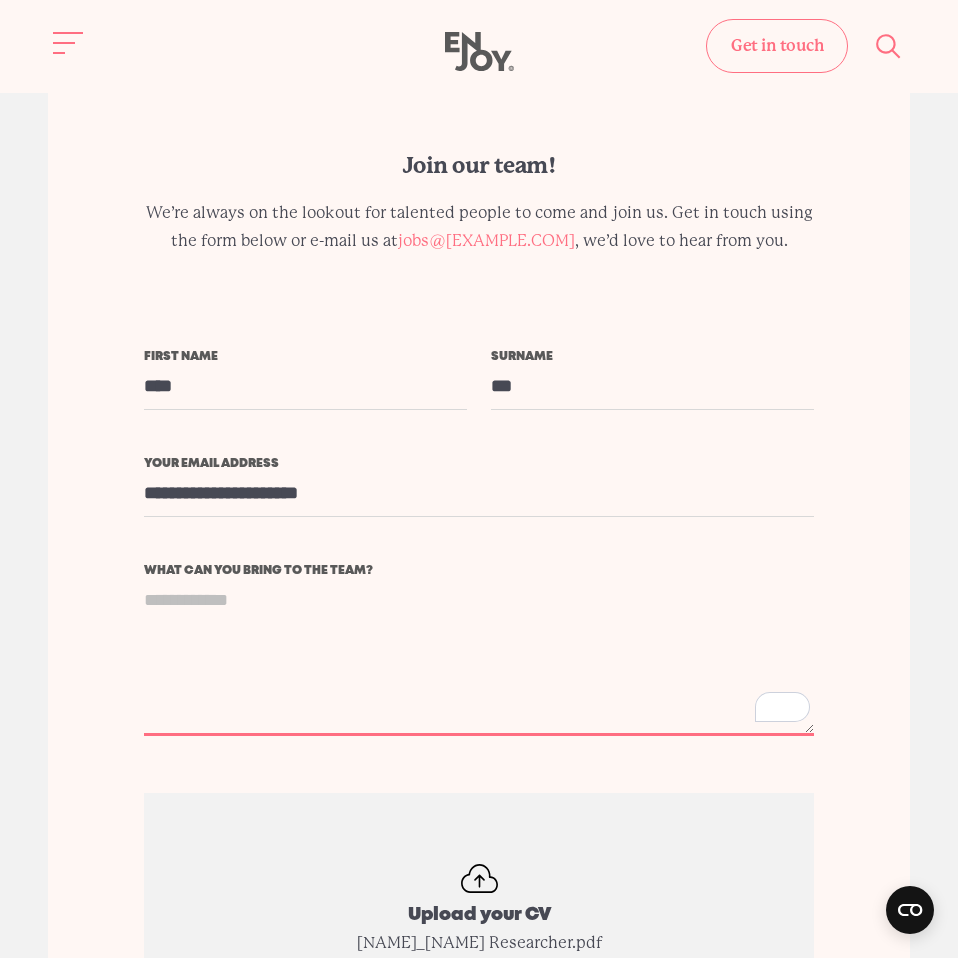 paste on "**********" 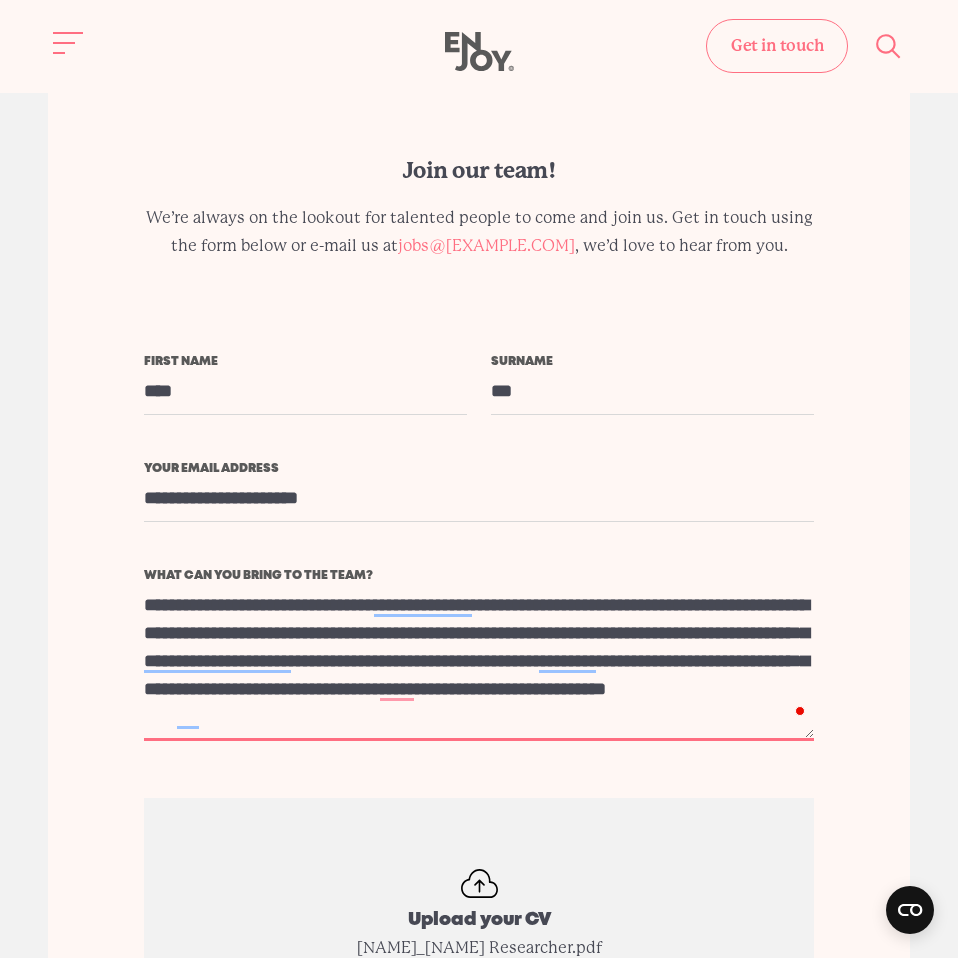 scroll, scrollTop: 4665, scrollLeft: 0, axis: vertical 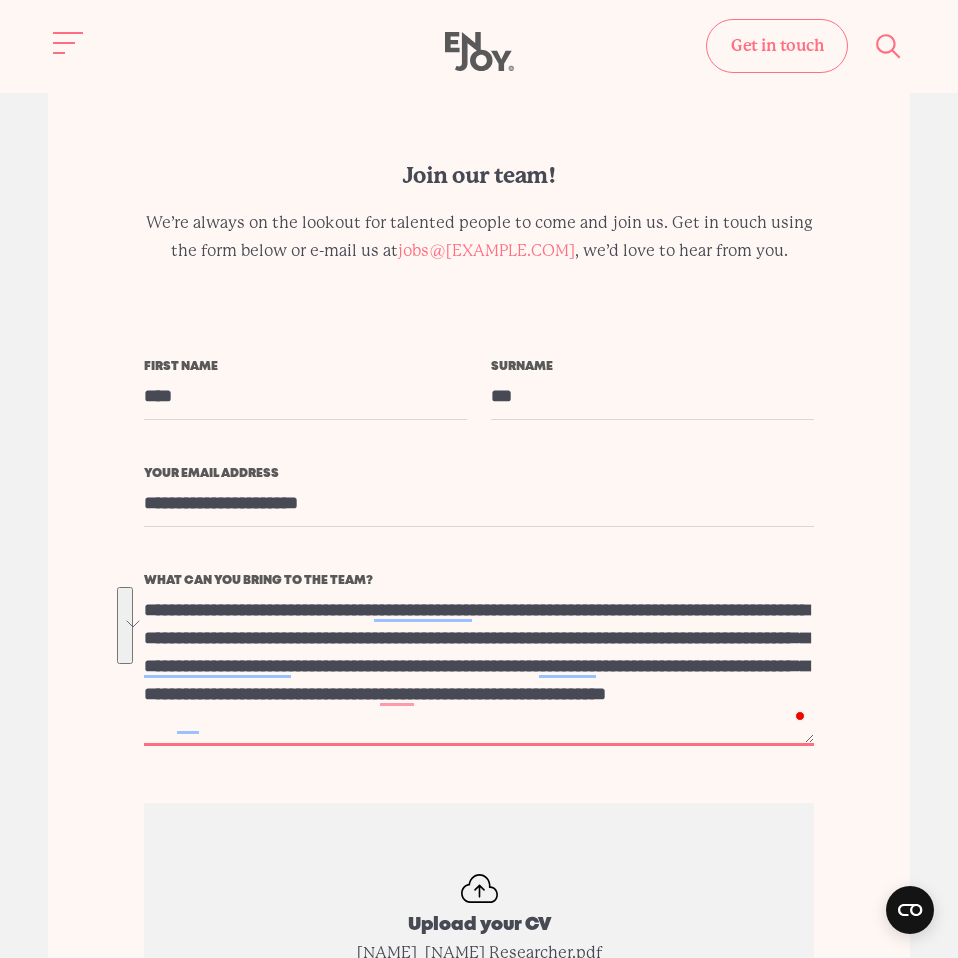 drag, startPoint x: 725, startPoint y: 694, endPoint x: 604, endPoint y: 635, distance: 134.61798 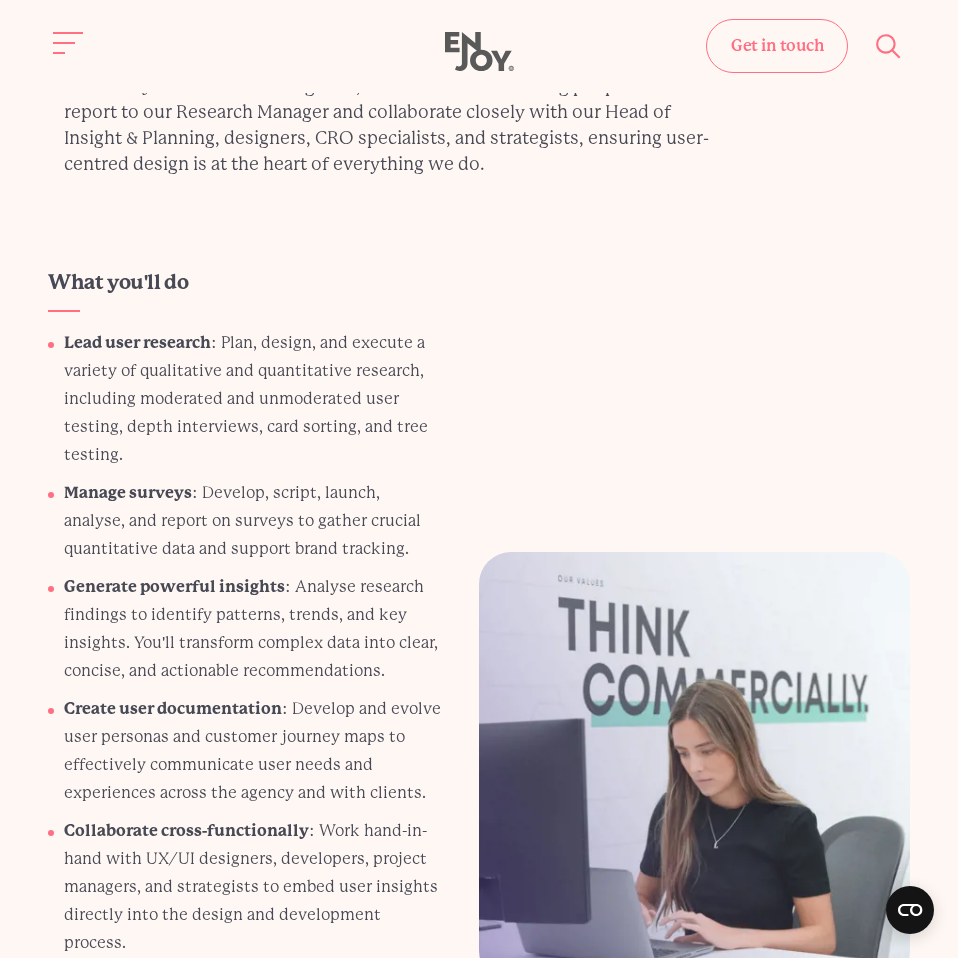 scroll, scrollTop: 675, scrollLeft: 0, axis: vertical 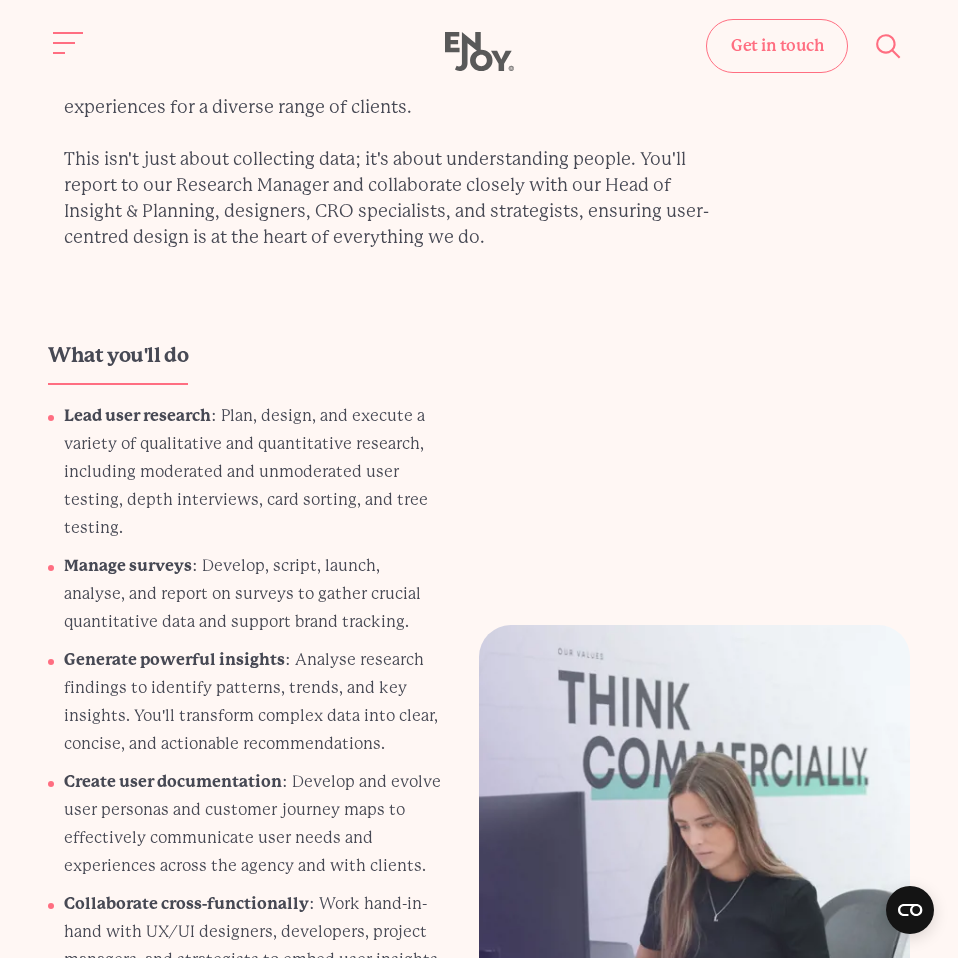 type on "**********" 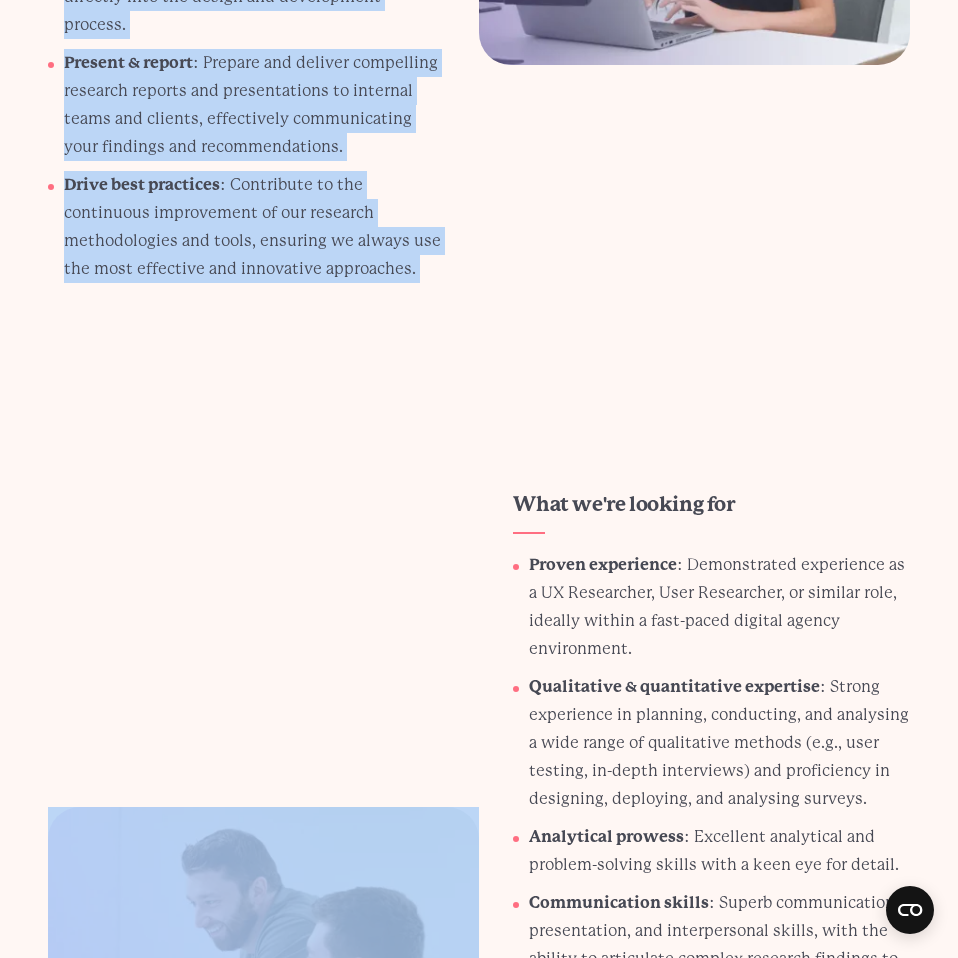 scroll, scrollTop: 1729, scrollLeft: 0, axis: vertical 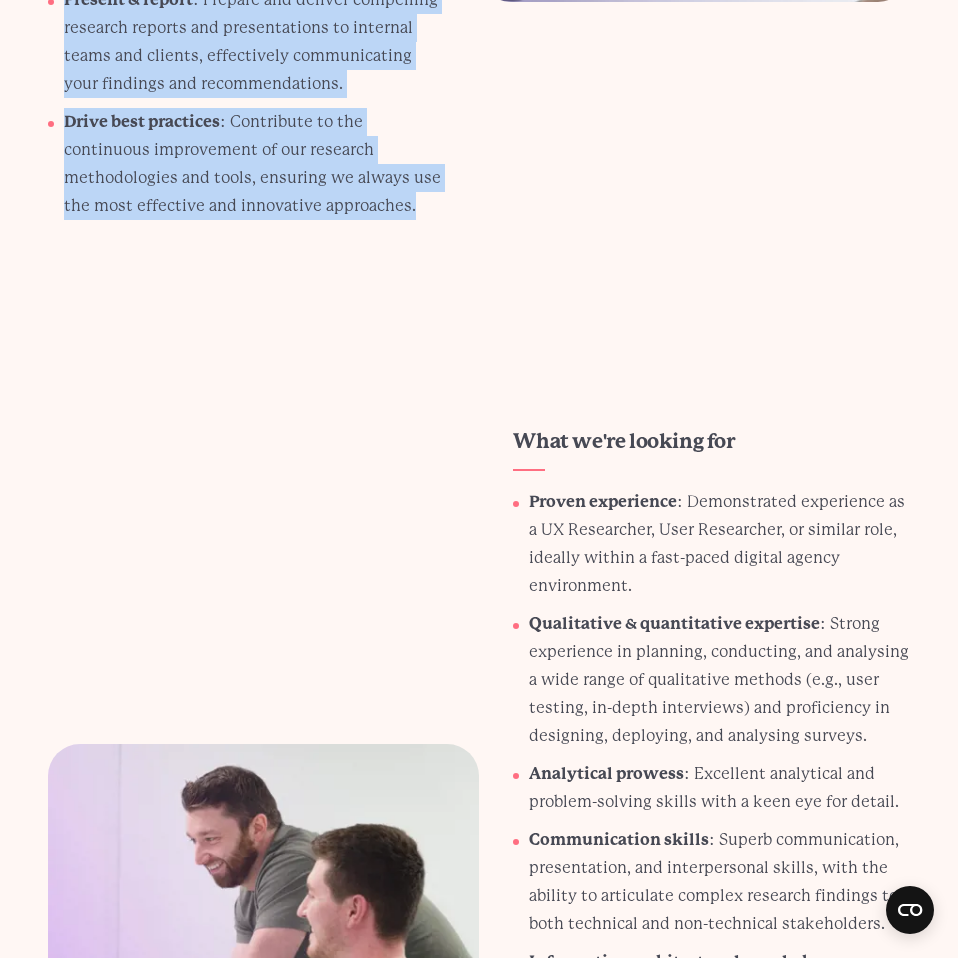 drag, startPoint x: 48, startPoint y: 348, endPoint x: 428, endPoint y: 175, distance: 417.52725 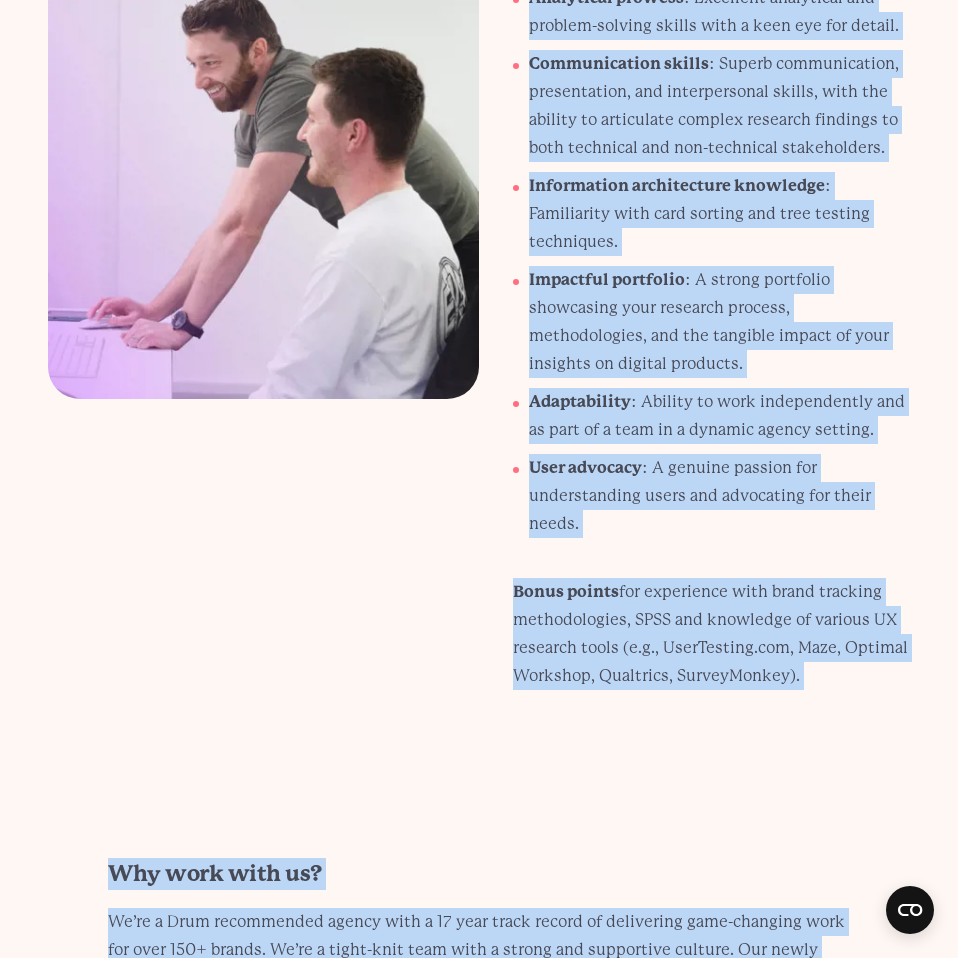scroll, scrollTop: 2556, scrollLeft: 0, axis: vertical 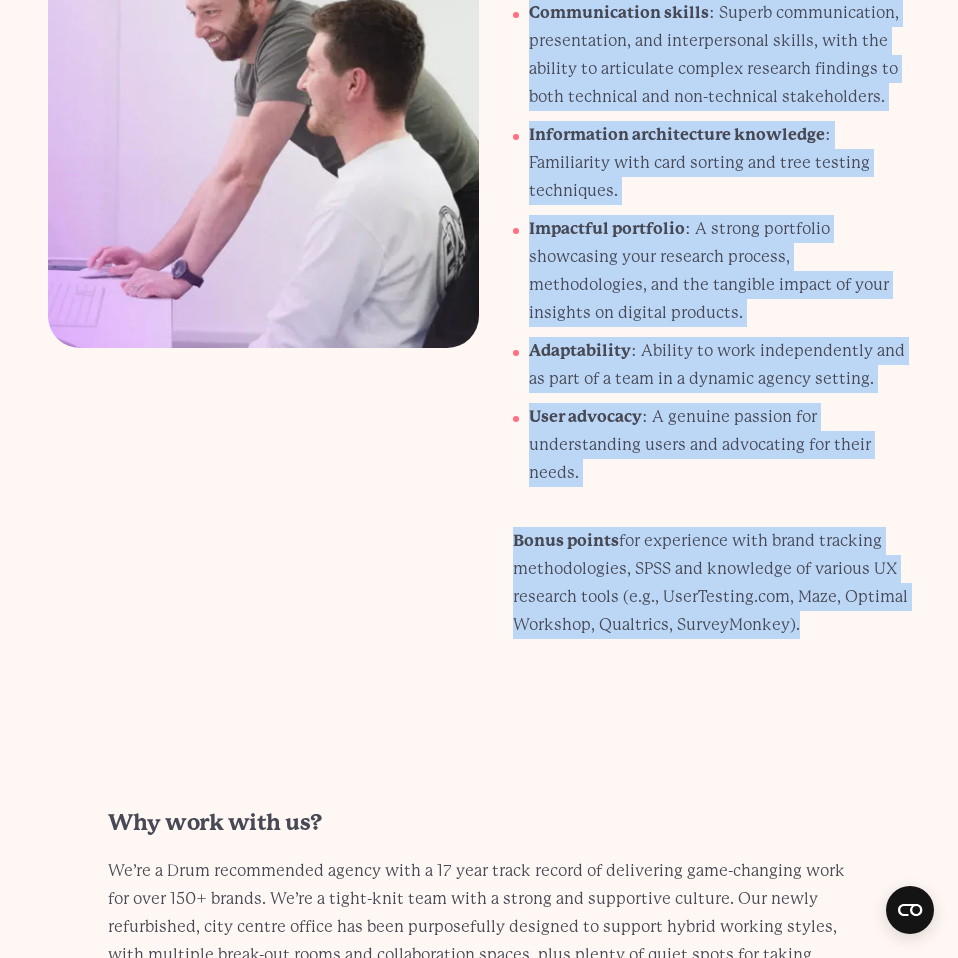 drag, startPoint x: 514, startPoint y: 416, endPoint x: 830, endPoint y: 602, distance: 366.67697 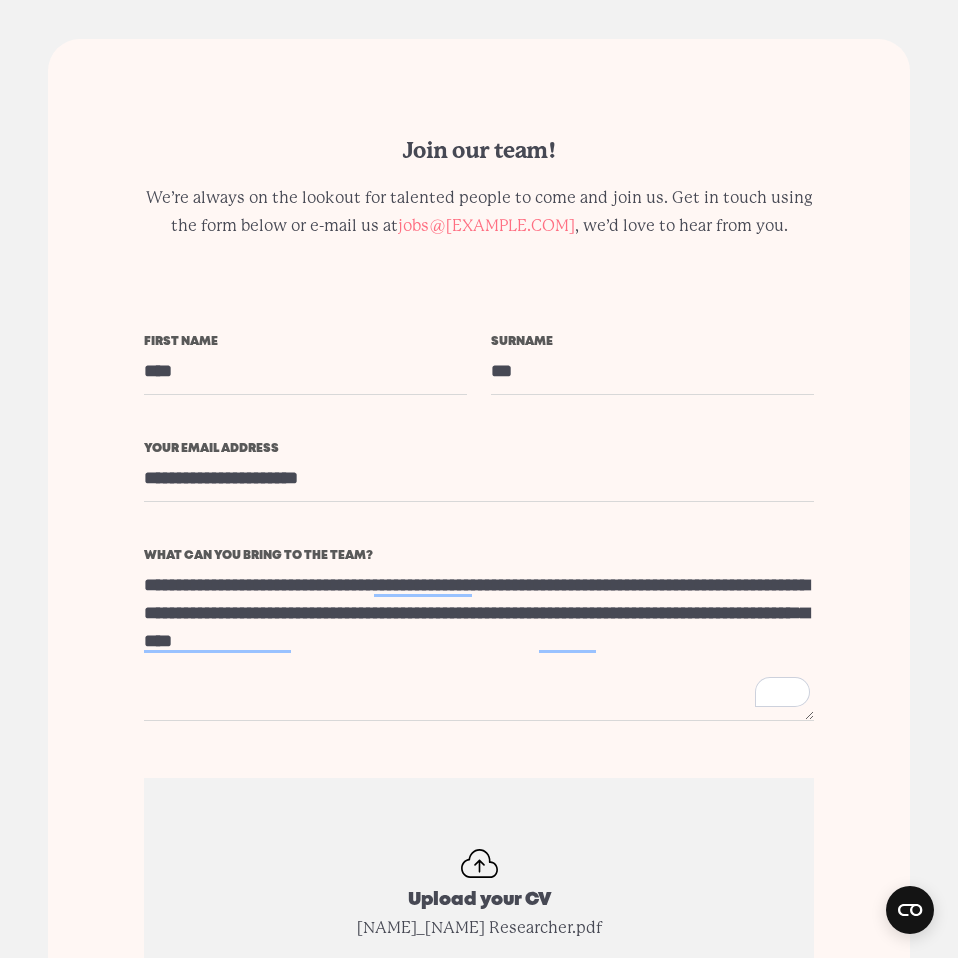 scroll, scrollTop: 4997, scrollLeft: 0, axis: vertical 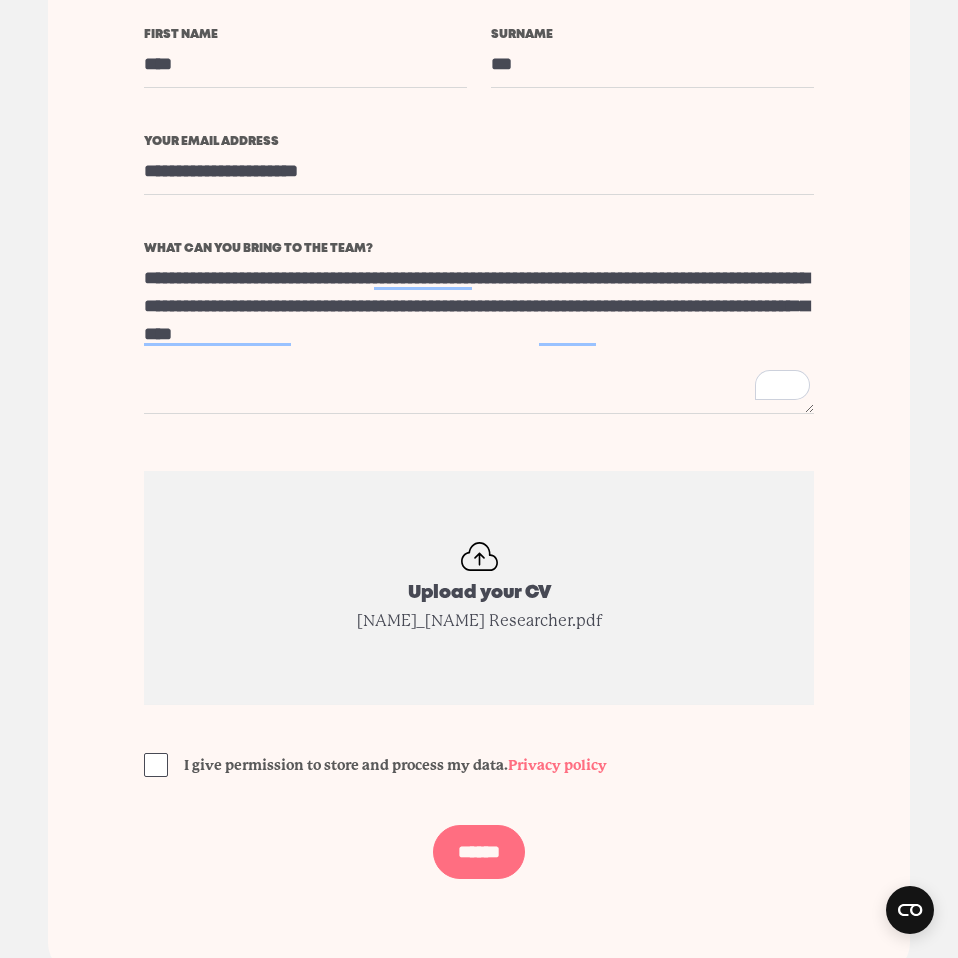 drag, startPoint x: 393, startPoint y: 220, endPoint x: 143, endPoint y: 215, distance: 250.04999 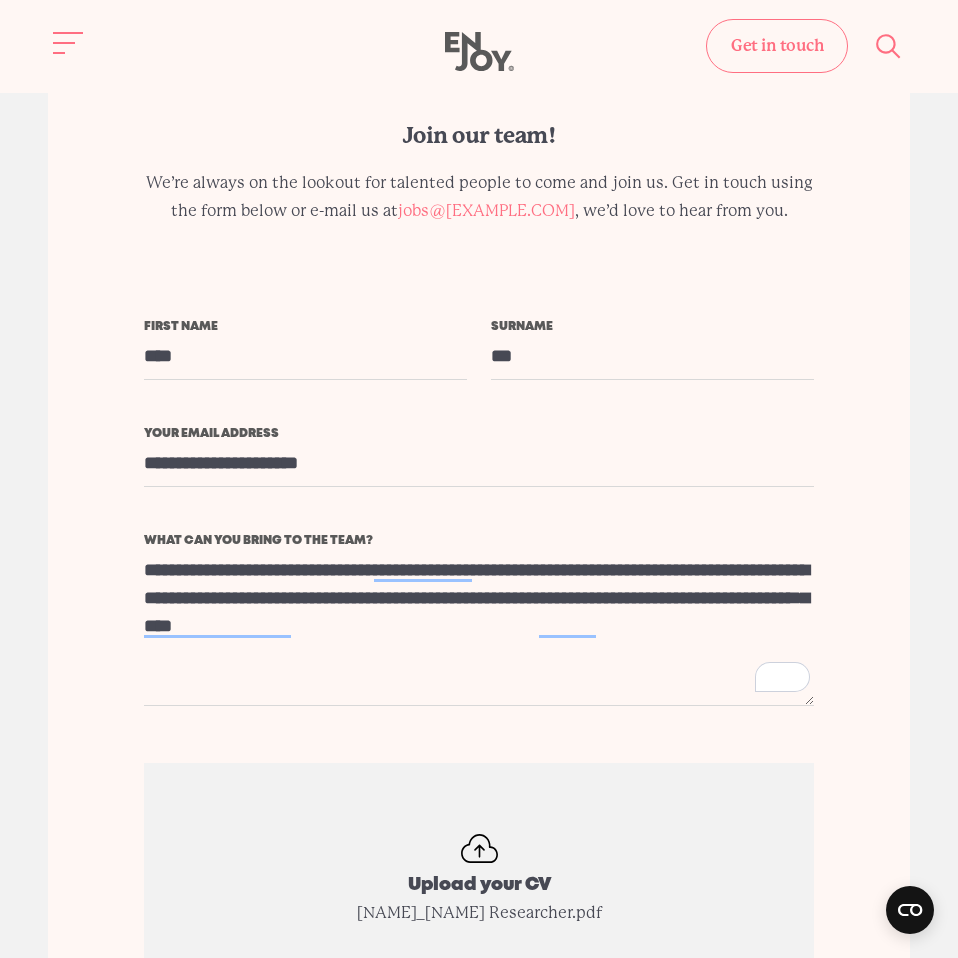 scroll, scrollTop: 4663, scrollLeft: 0, axis: vertical 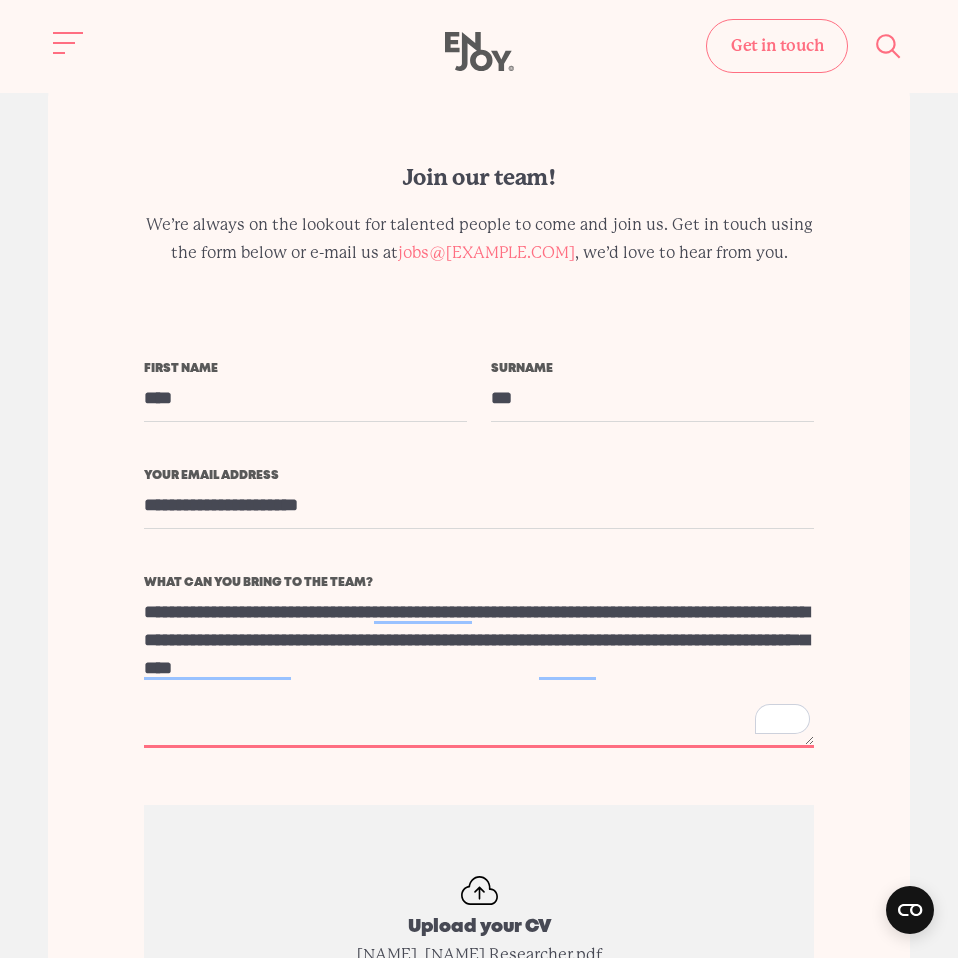 click on "**********" at bounding box center [479, 668] 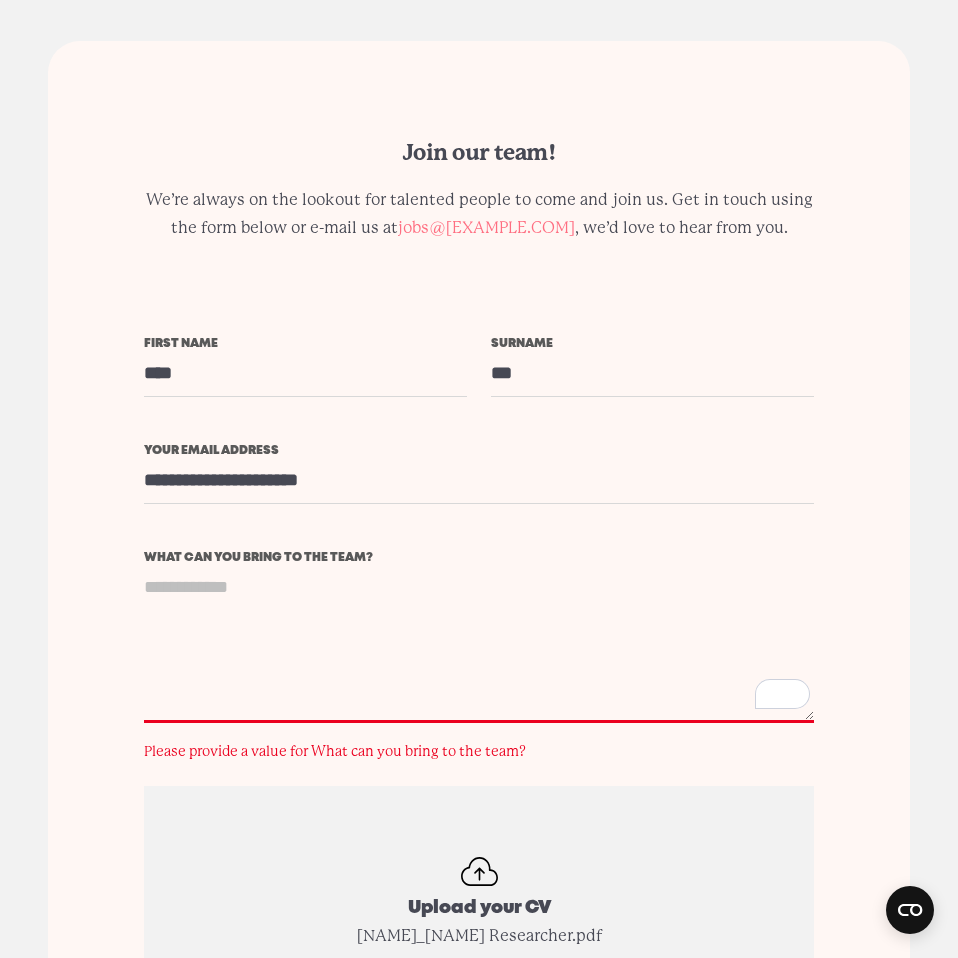 scroll, scrollTop: 4704, scrollLeft: 0, axis: vertical 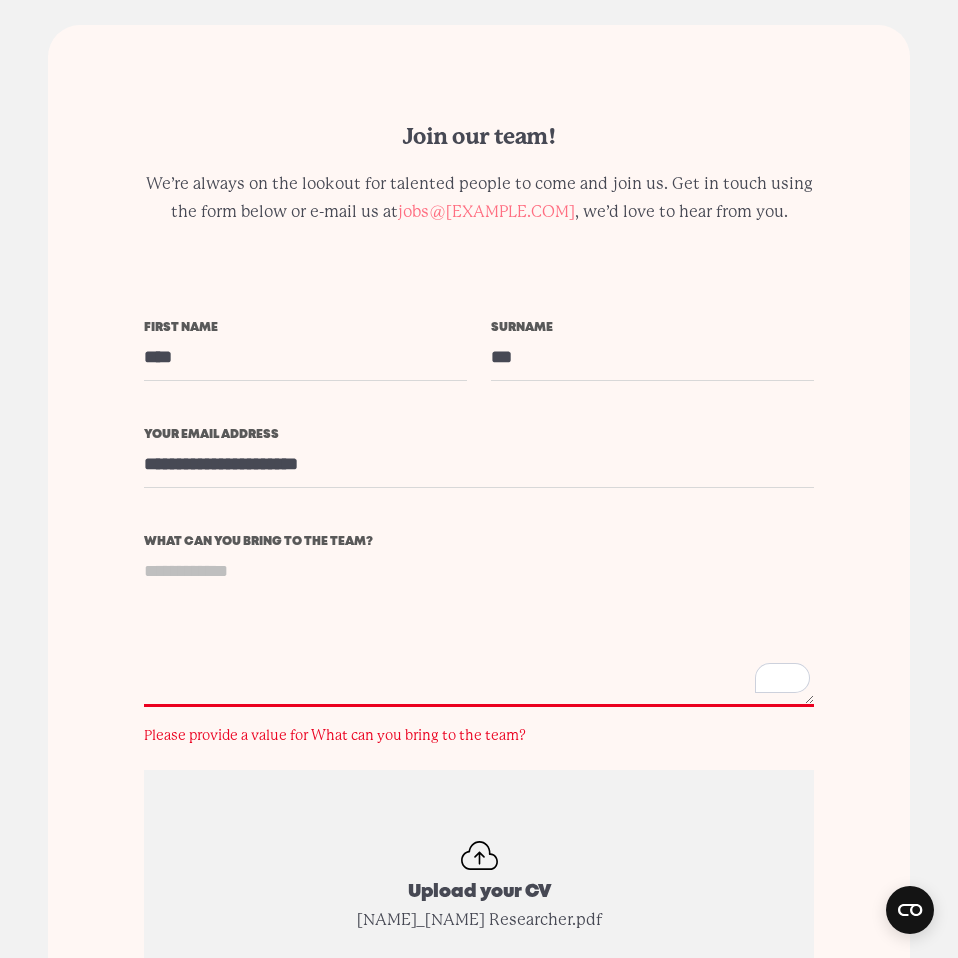 paste on "**********" 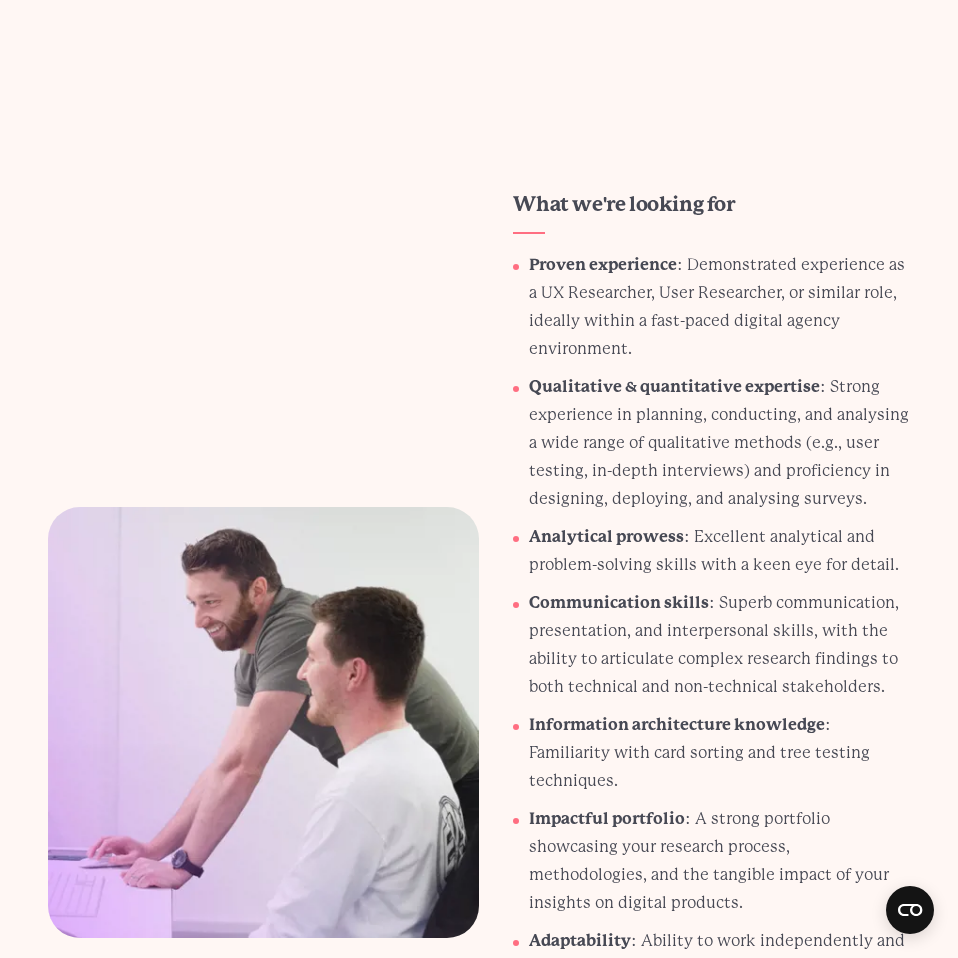 scroll, scrollTop: 1972, scrollLeft: 0, axis: vertical 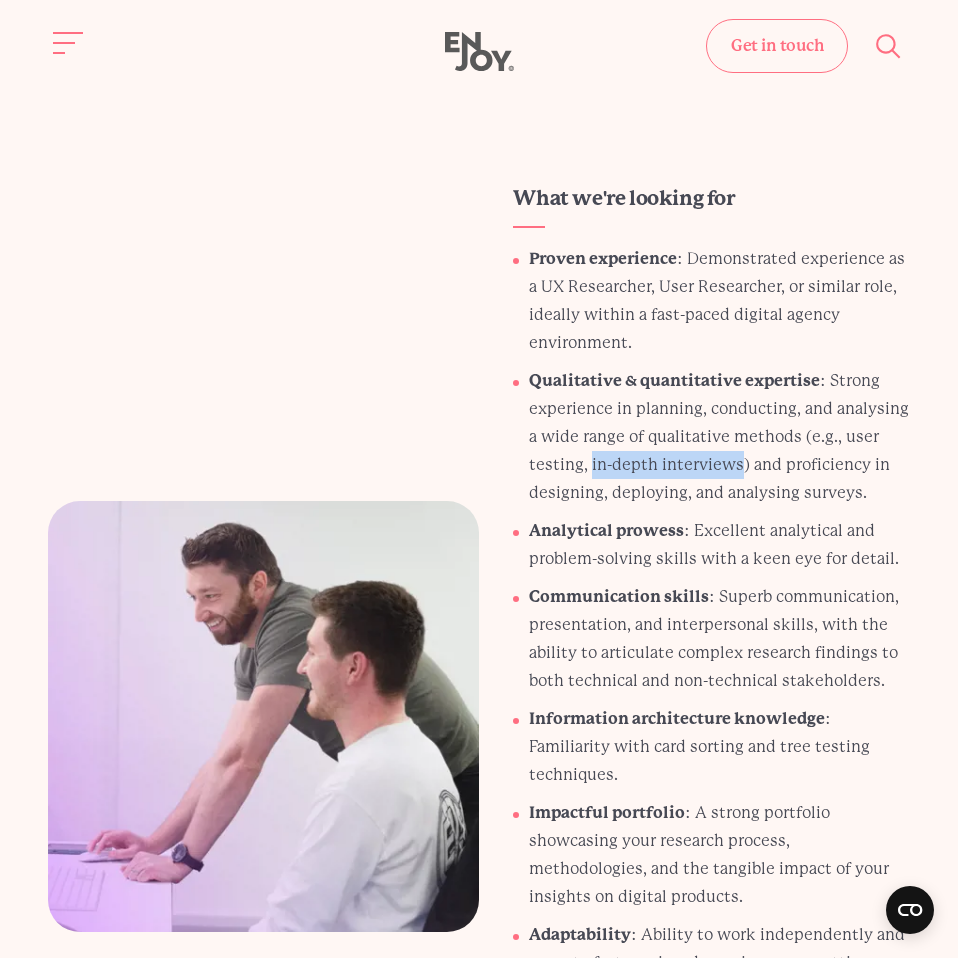drag, startPoint x: 736, startPoint y: 437, endPoint x: 591, endPoint y: 446, distance: 145.27904 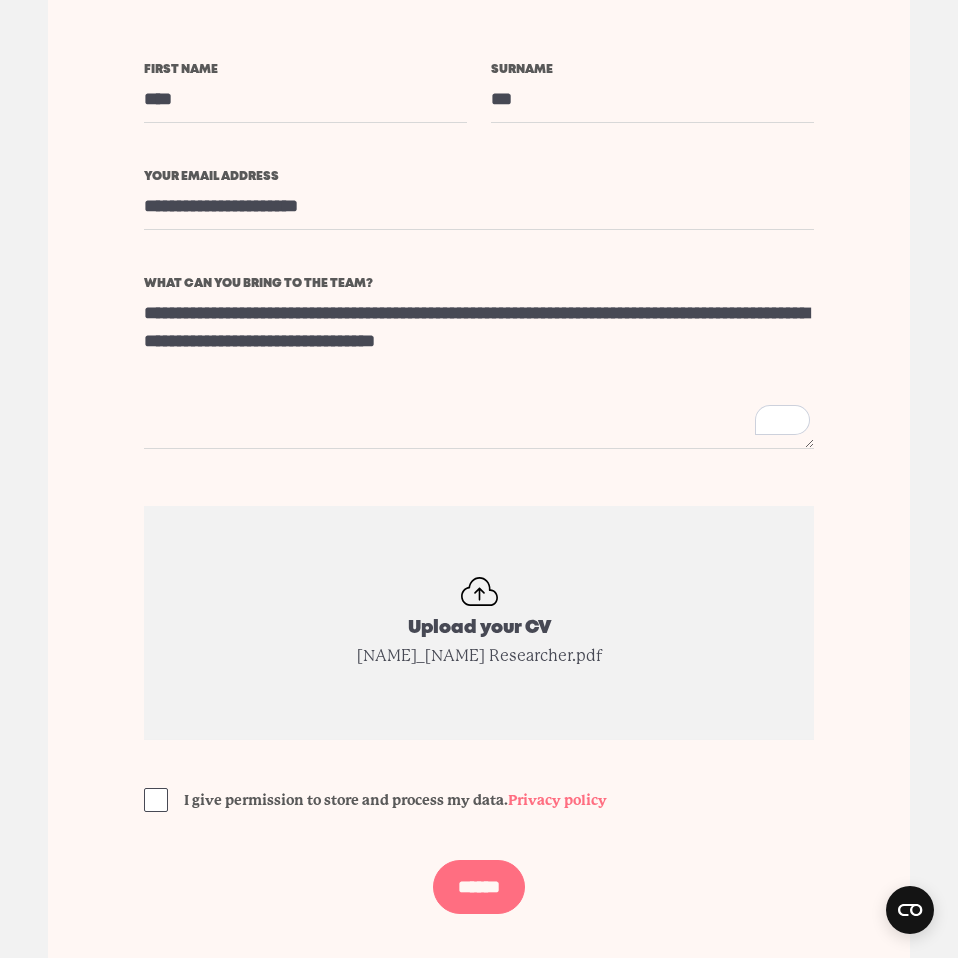 scroll, scrollTop: 4974, scrollLeft: 0, axis: vertical 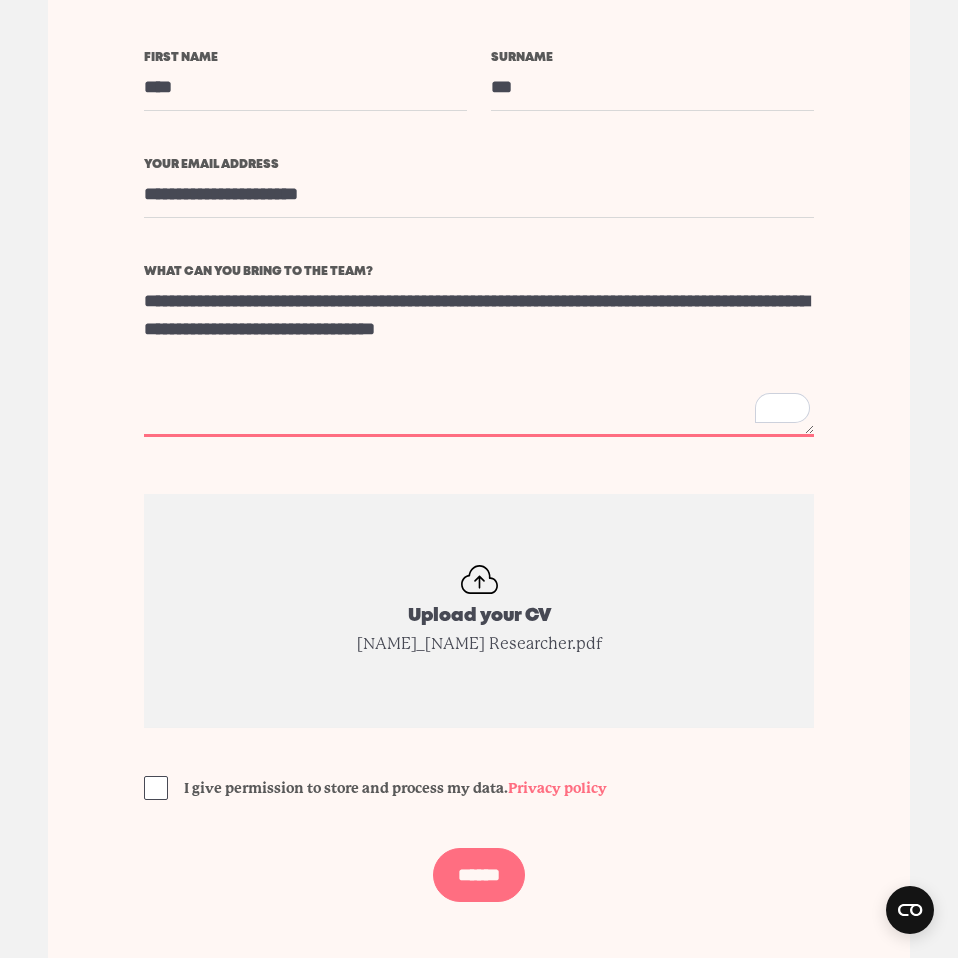 click on "**********" at bounding box center [479, 357] 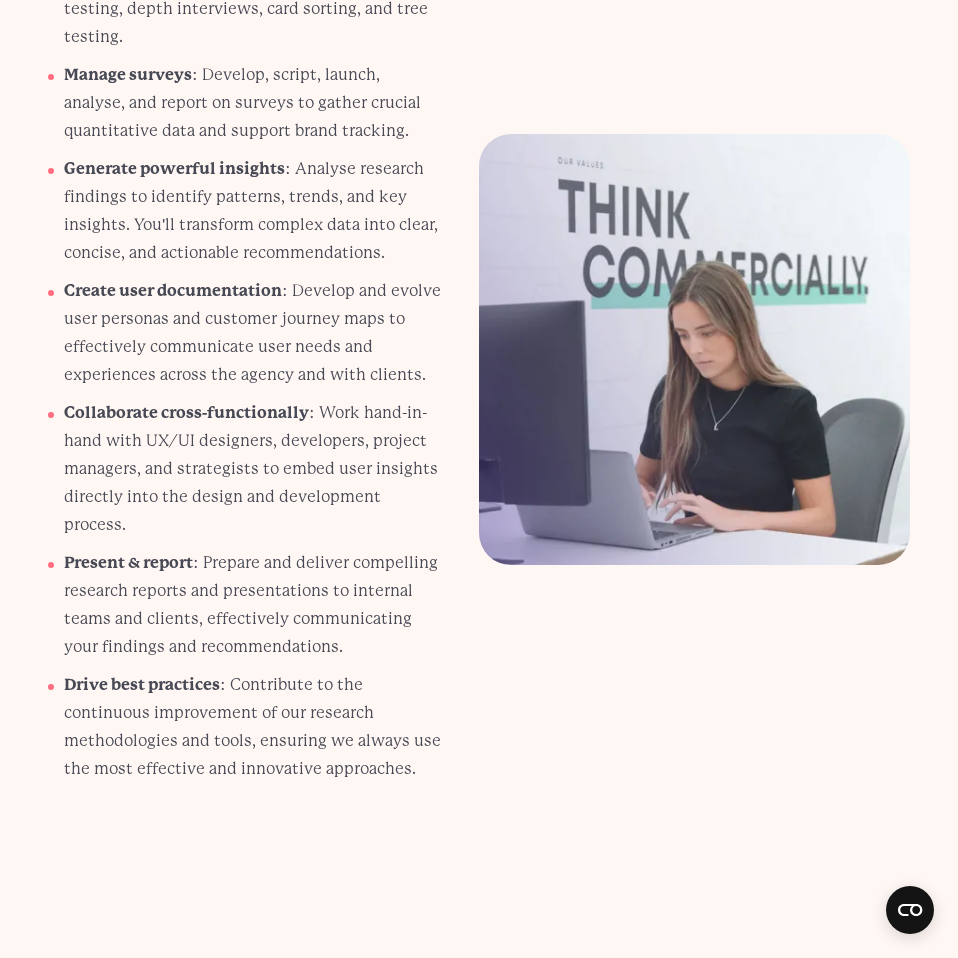 scroll, scrollTop: 1168, scrollLeft: 0, axis: vertical 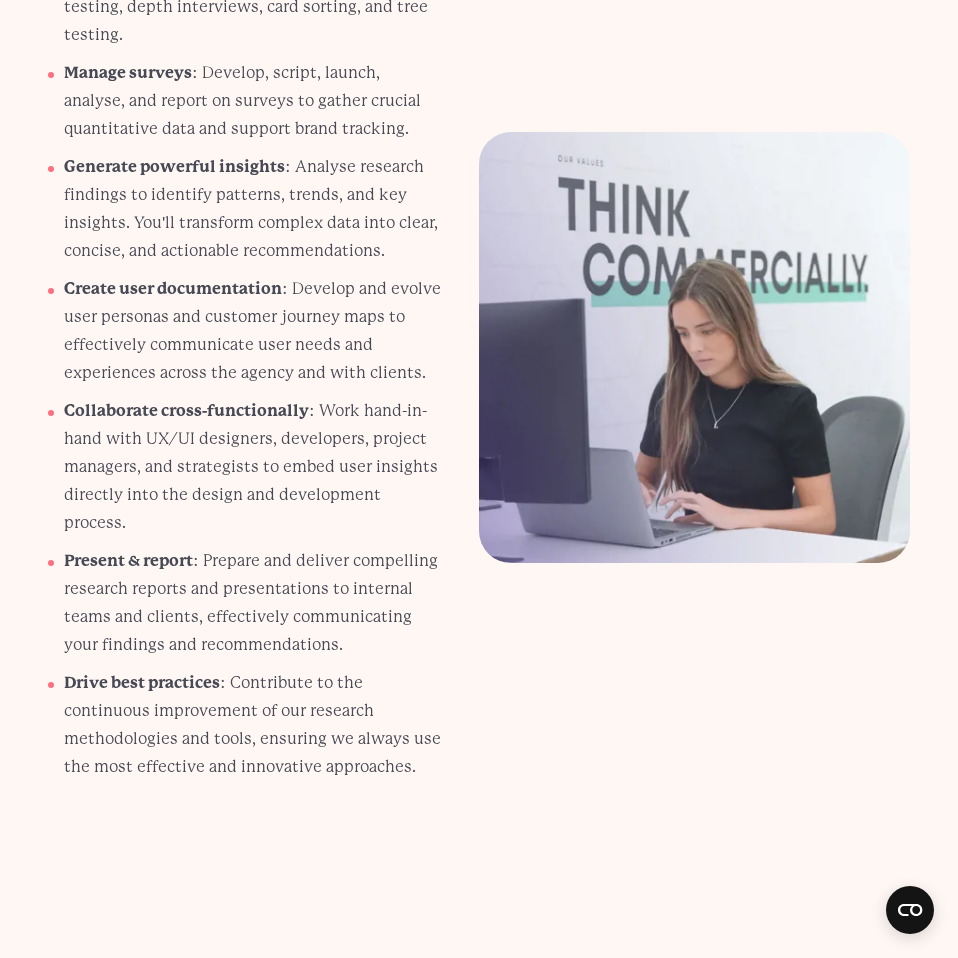 click on "Generate powerful insights : Analyse research findings to identify patterns, trends, and key insights. You'll transform complex data into clear, concise, and actionable recommendations." at bounding box center [254, 209] 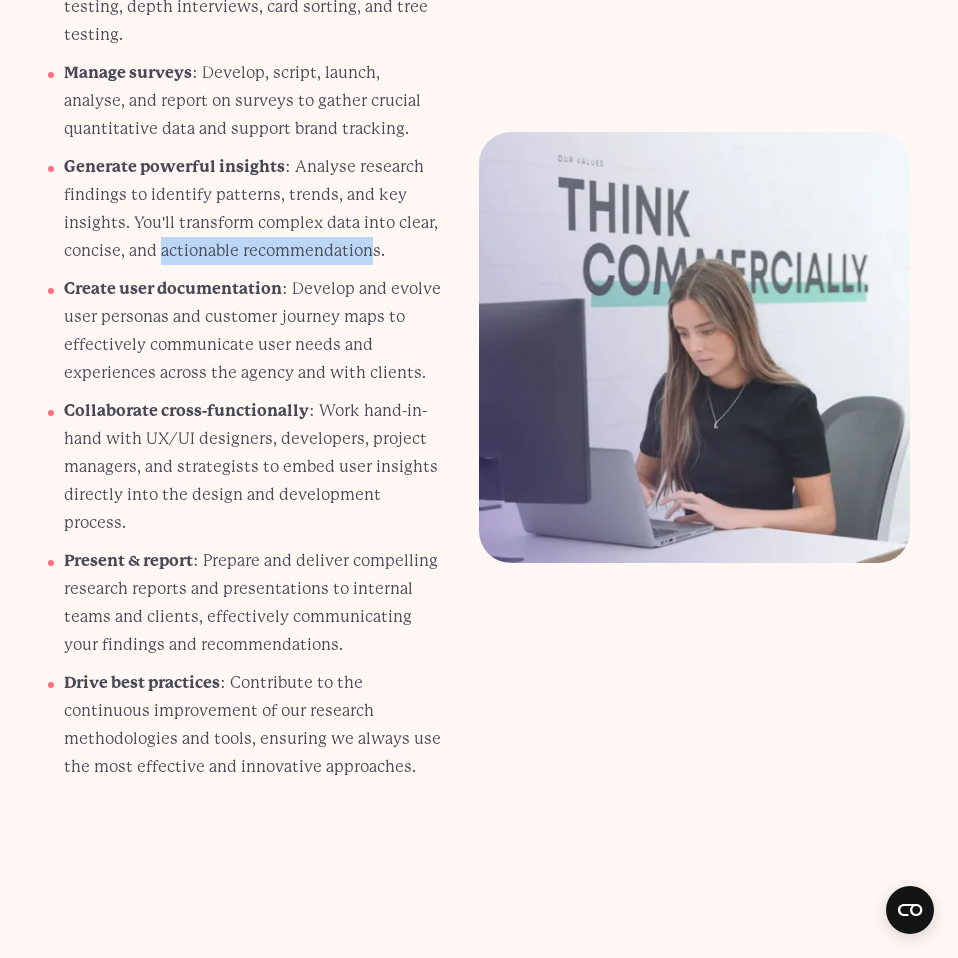 drag, startPoint x: 160, startPoint y: 253, endPoint x: 372, endPoint y: 260, distance: 212.11554 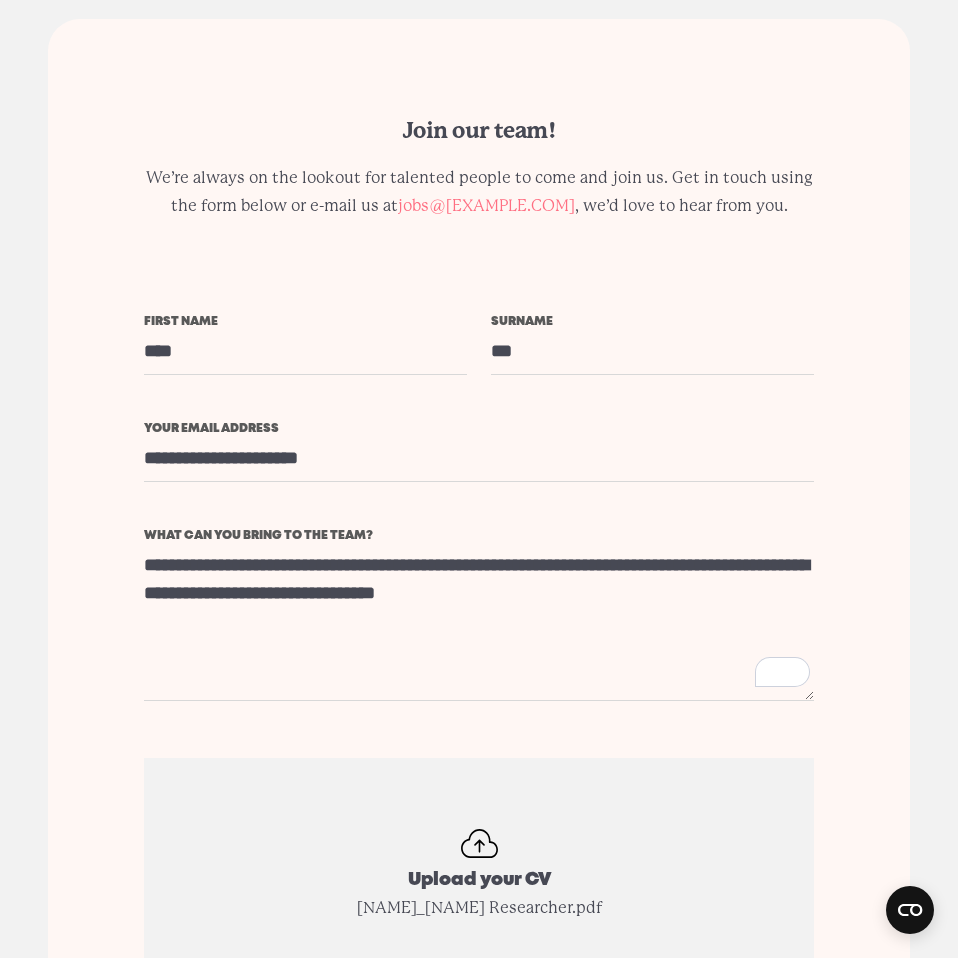 scroll, scrollTop: 4711, scrollLeft: 0, axis: vertical 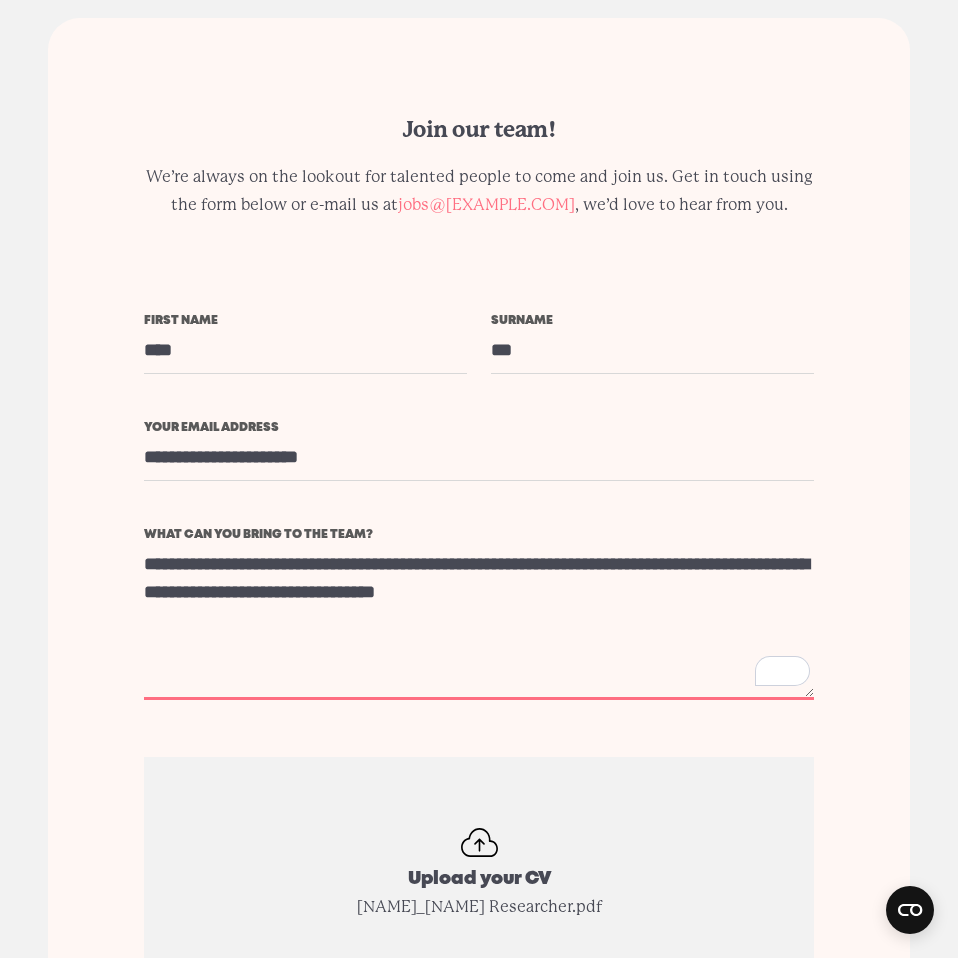 click on "**********" at bounding box center [479, 620] 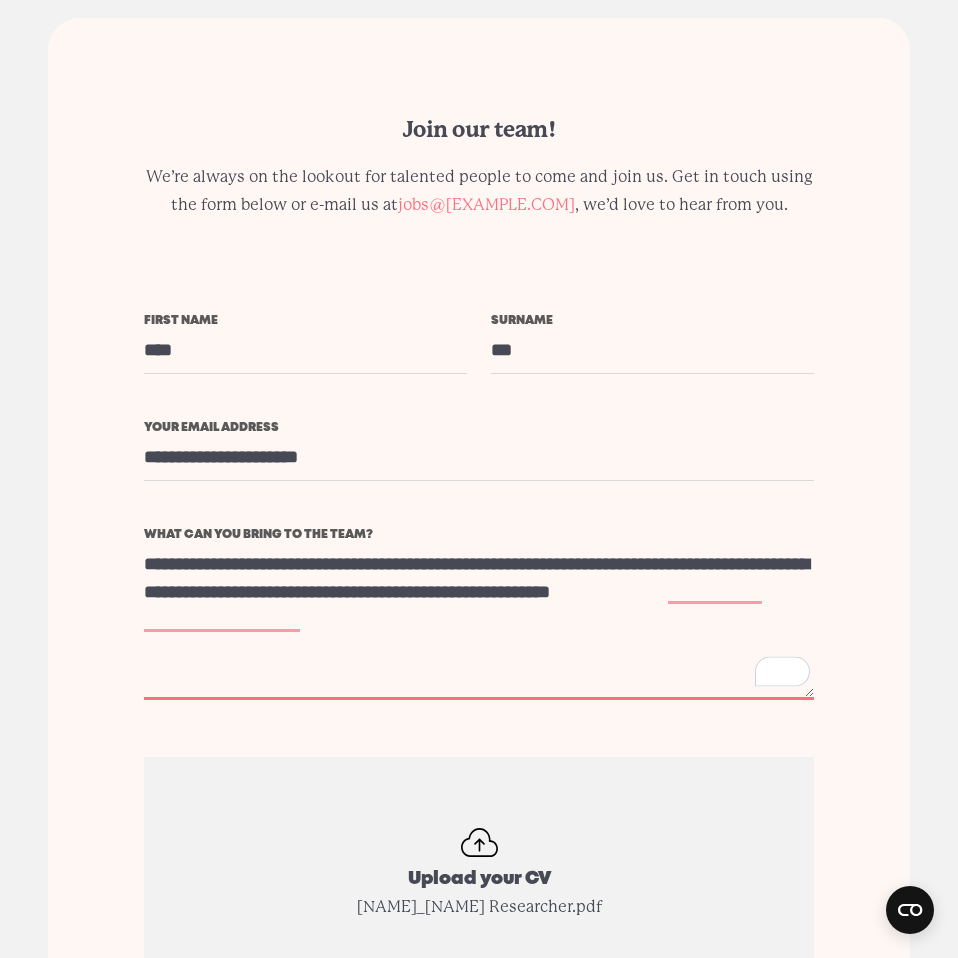 click on "**********" at bounding box center (479, 620) 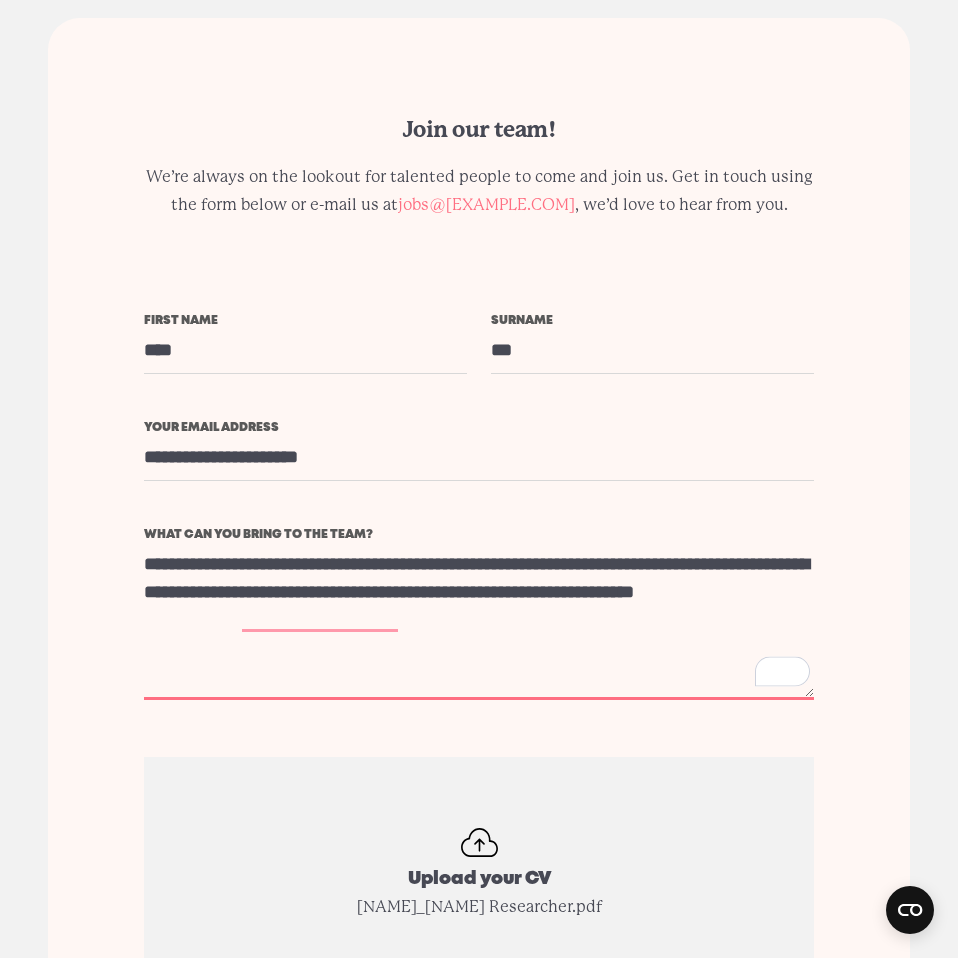 click on "**********" at bounding box center (479, 620) 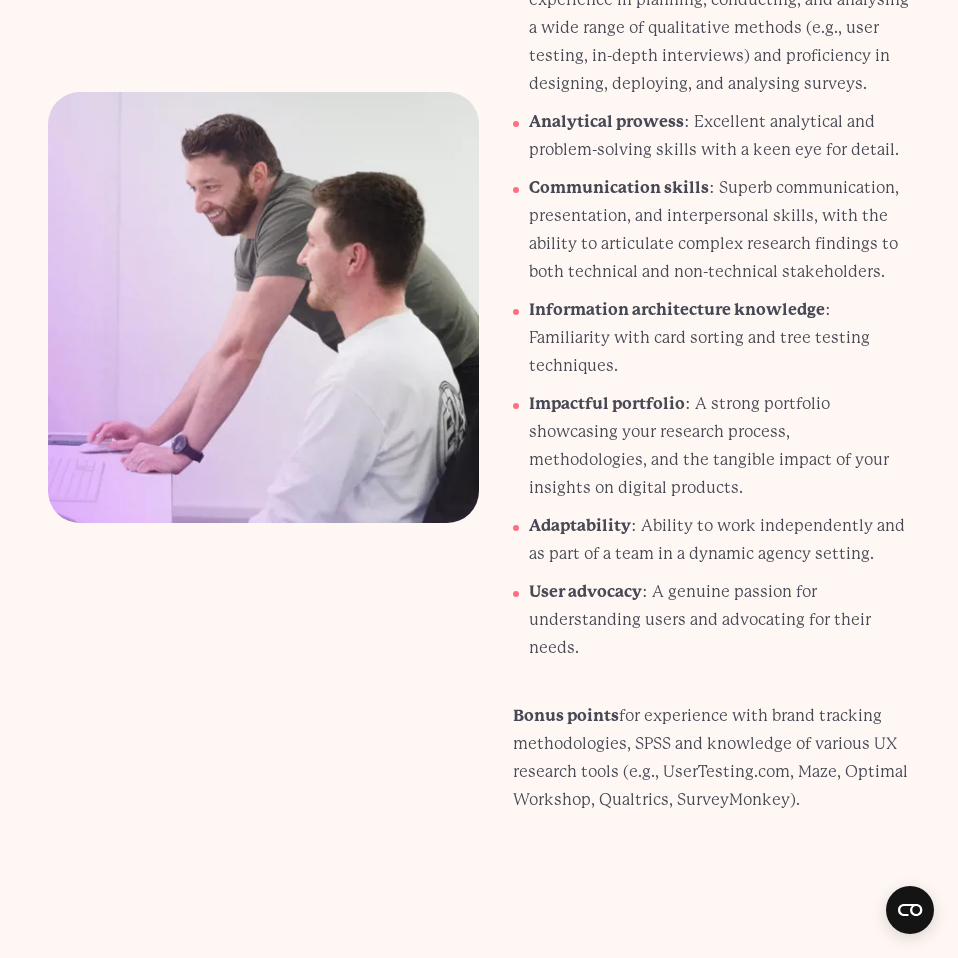 scroll, scrollTop: 2397, scrollLeft: 0, axis: vertical 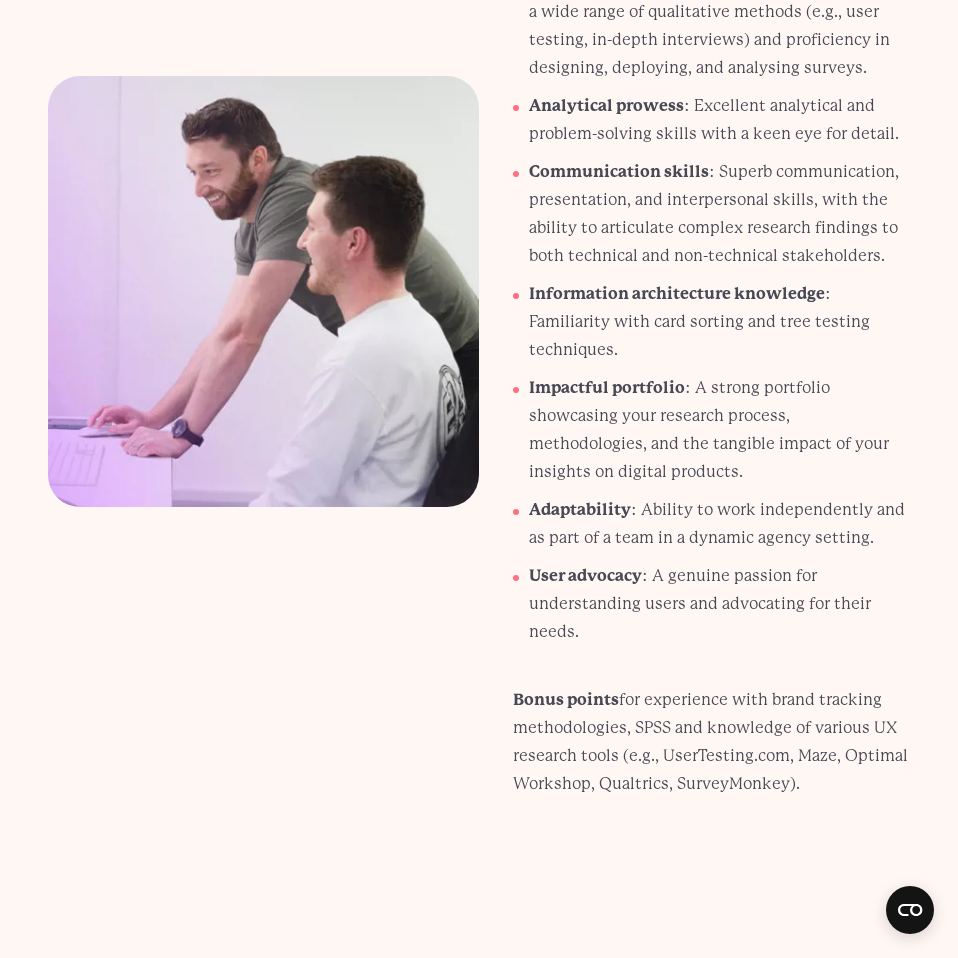 click on "Information architecture knowledge : Familiarity with card sorting and tree testing techniques." at bounding box center (719, 322) 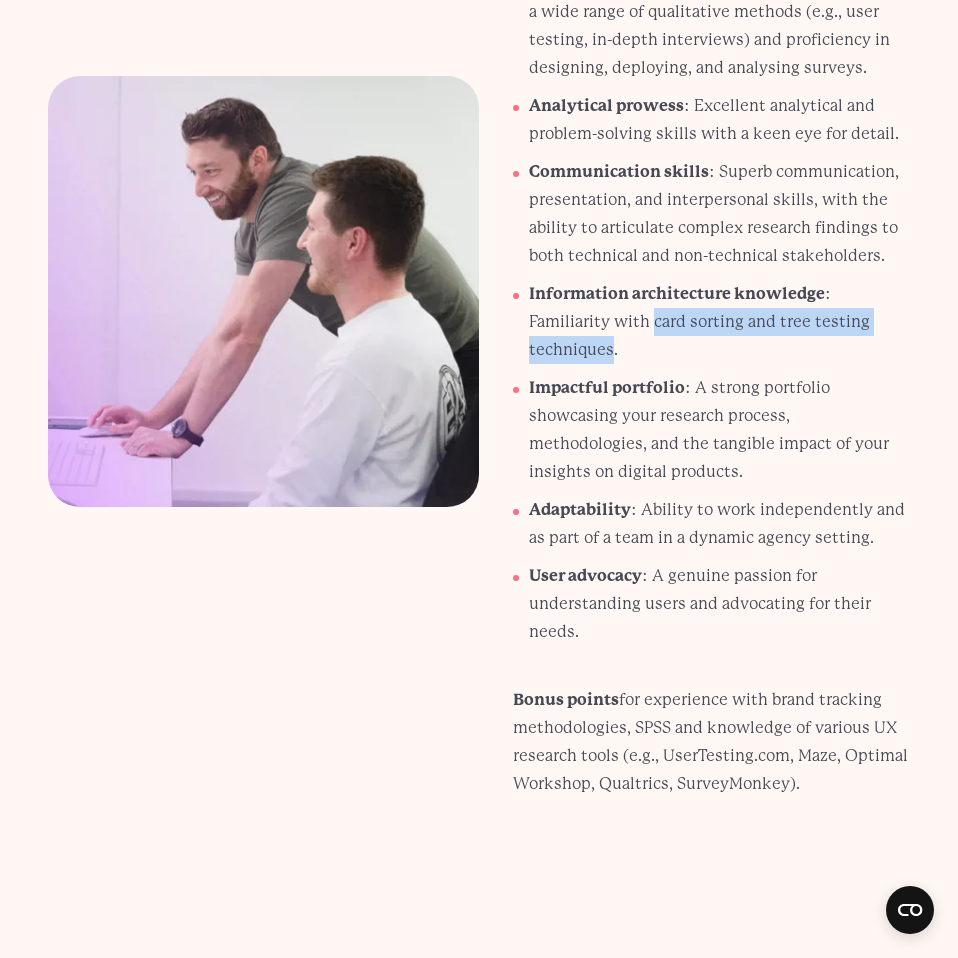 drag, startPoint x: 612, startPoint y: 320, endPoint x: 654, endPoint y: 295, distance: 48.8774 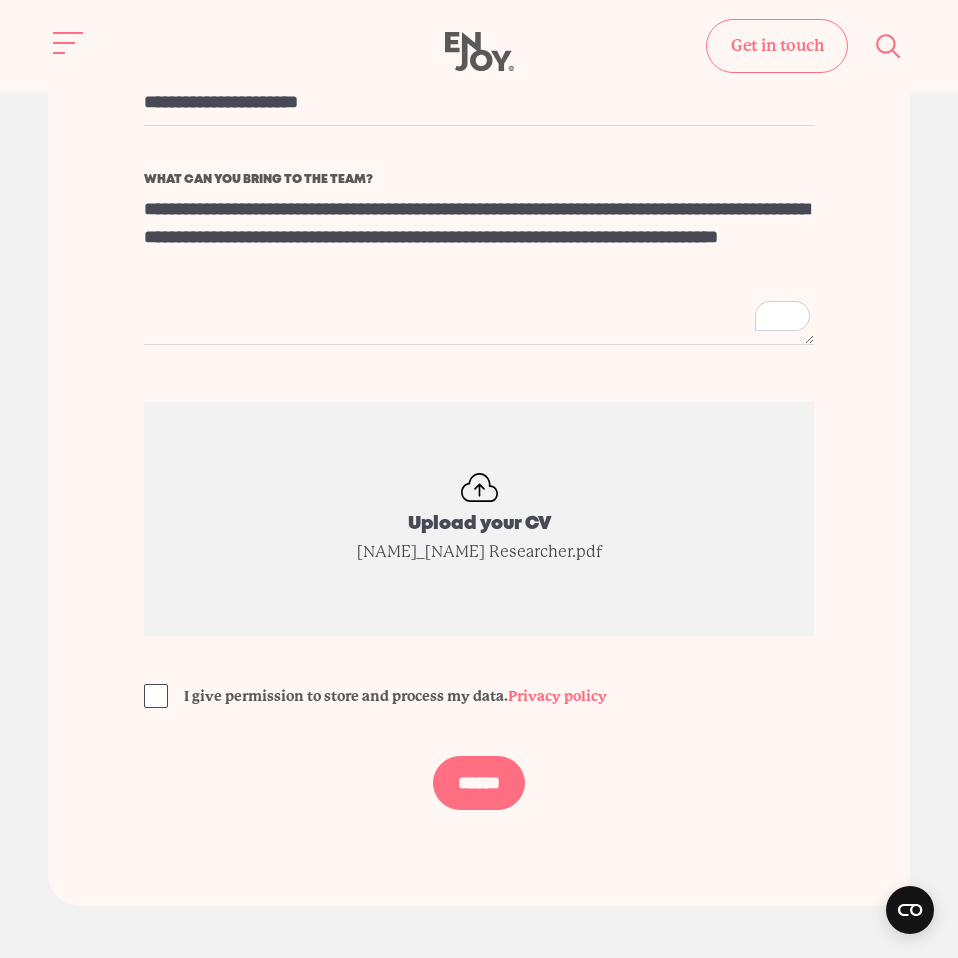 scroll, scrollTop: 4822, scrollLeft: 0, axis: vertical 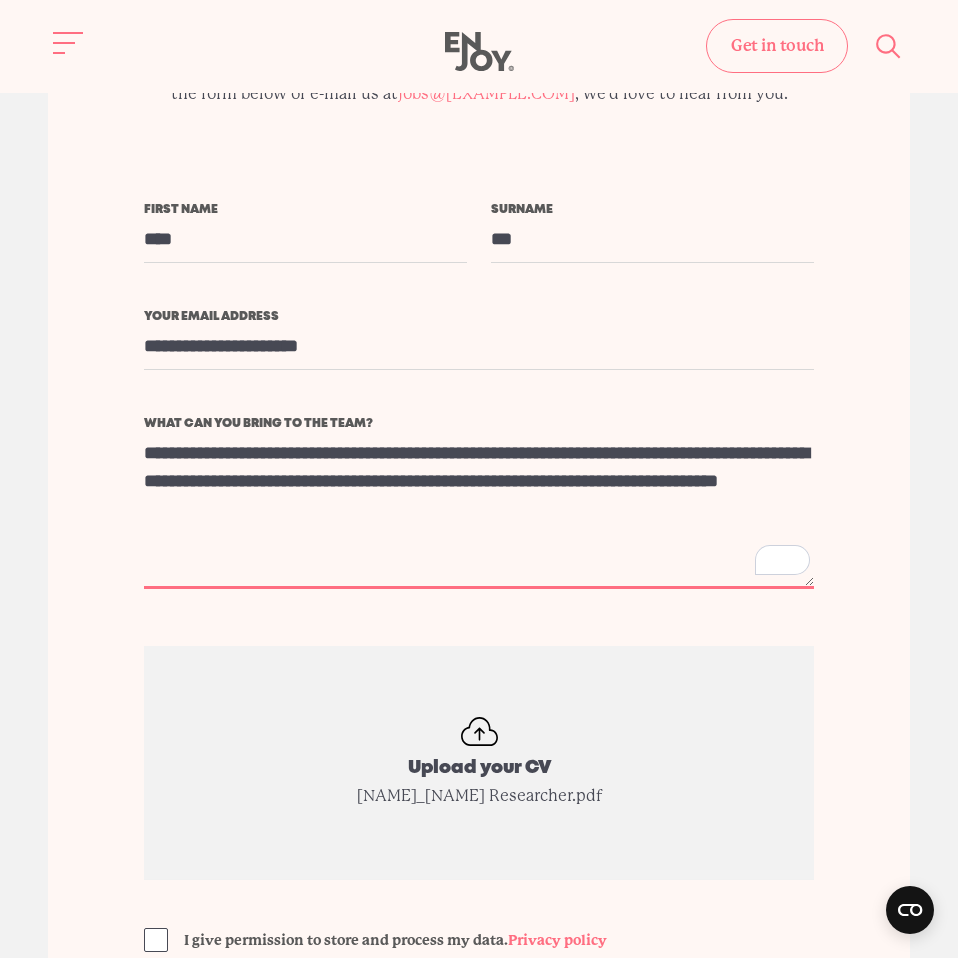 click on "**********" at bounding box center (479, 509) 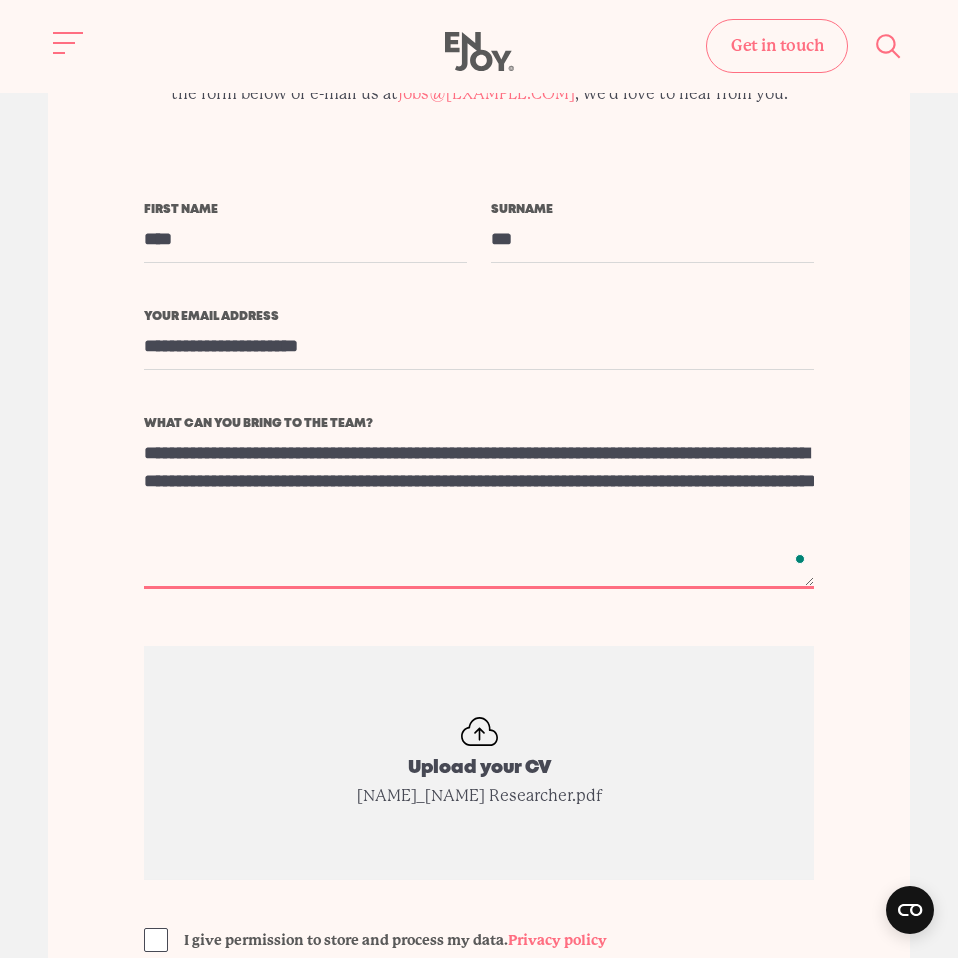 paste on "**********" 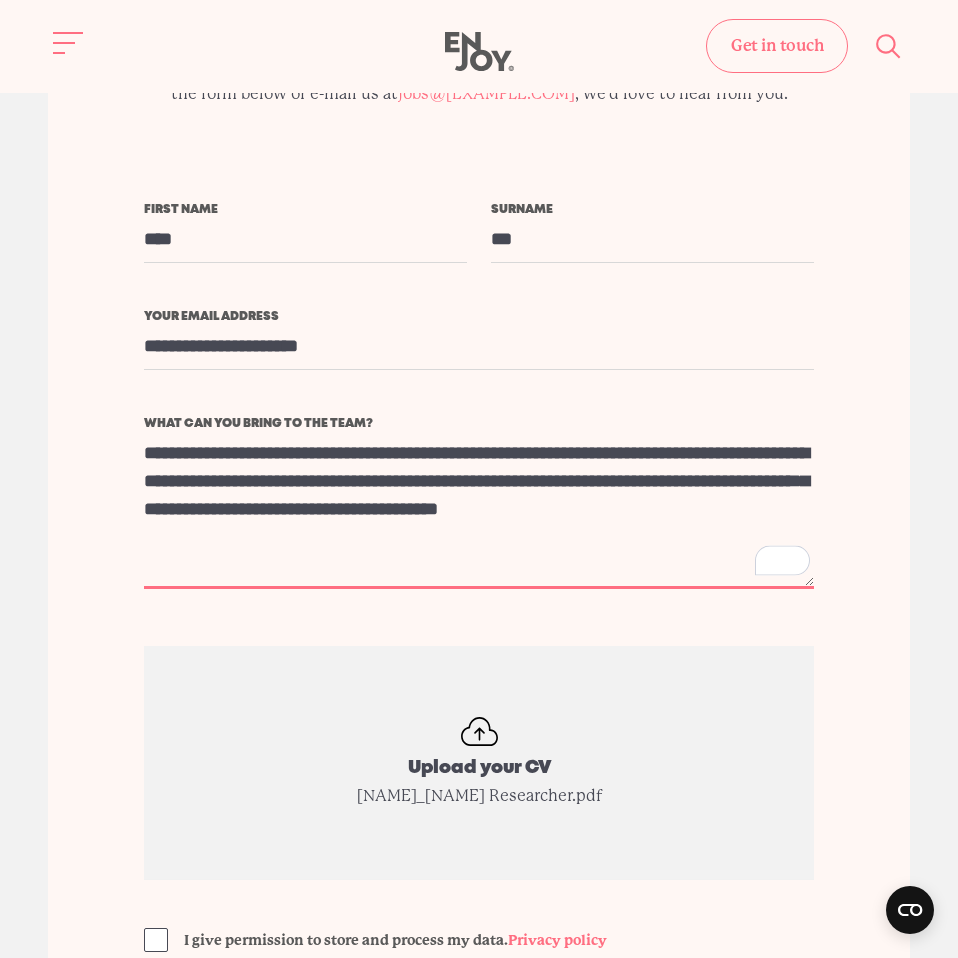 drag, startPoint x: 331, startPoint y: 508, endPoint x: 339, endPoint y: 499, distance: 12.0415945 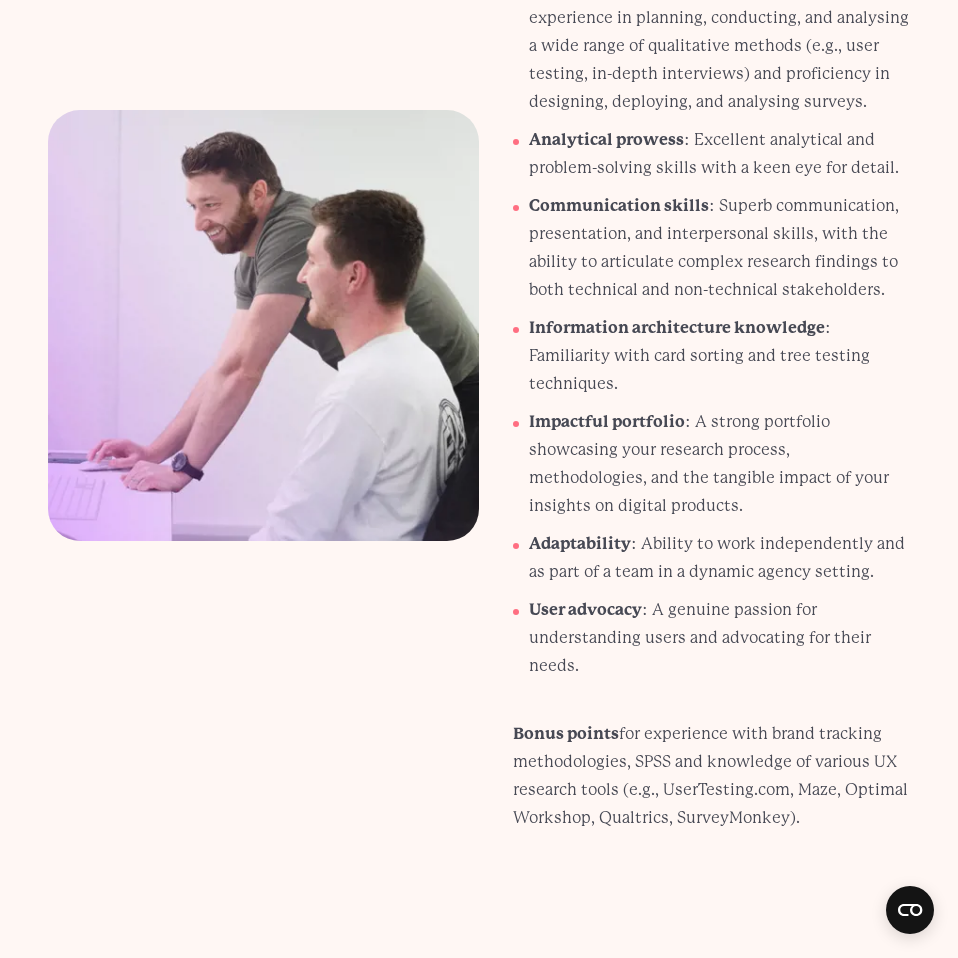 scroll, scrollTop: 2369, scrollLeft: 0, axis: vertical 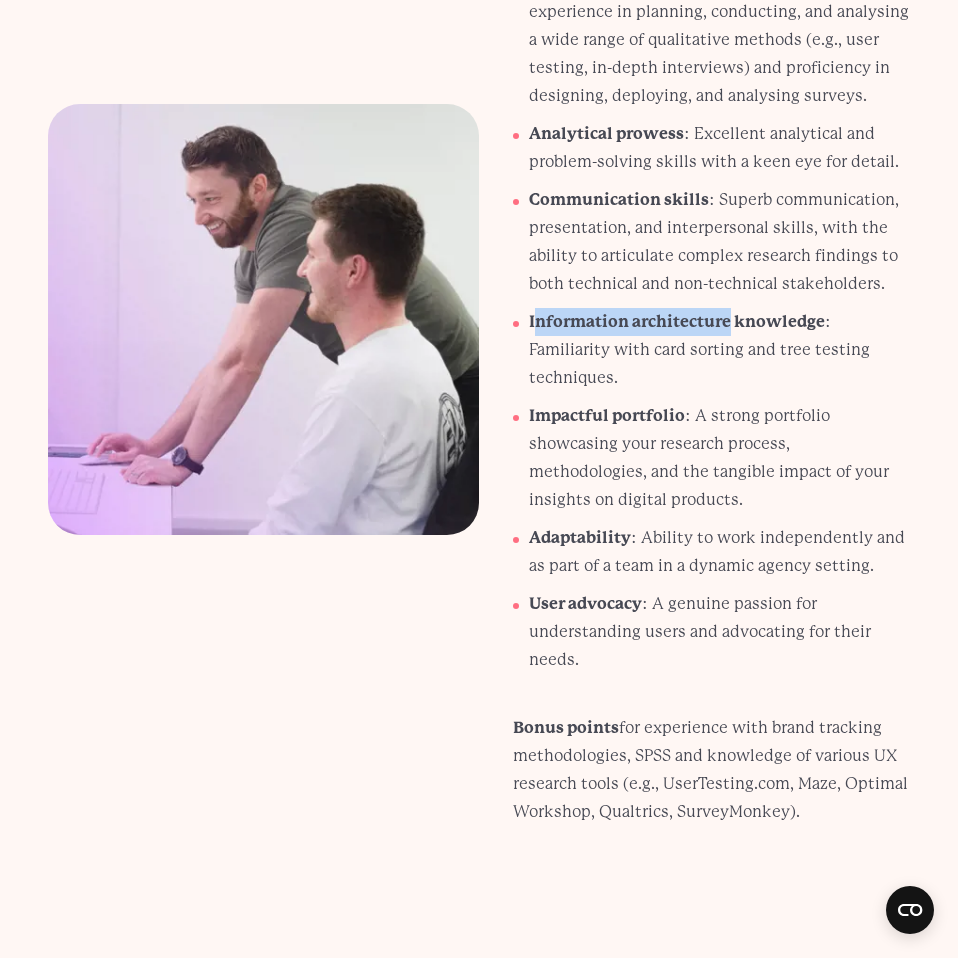 drag, startPoint x: 537, startPoint y: 295, endPoint x: 728, endPoint y: 297, distance: 191.01047 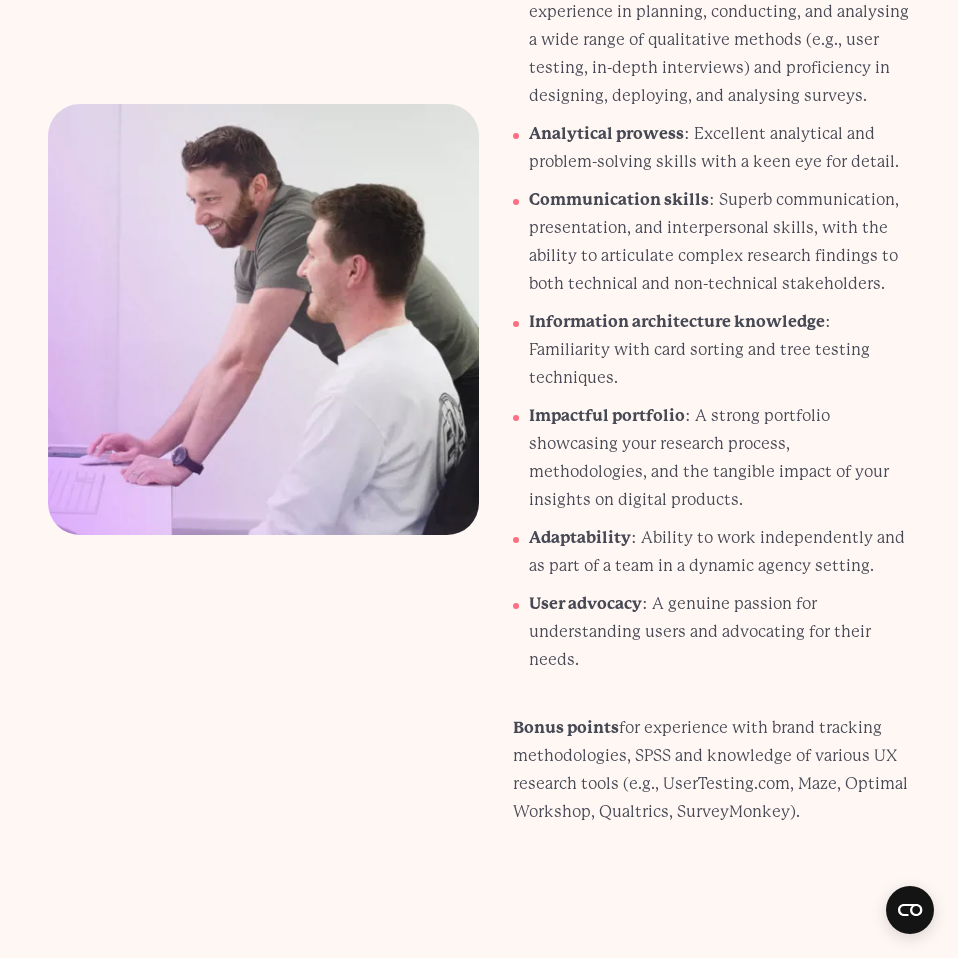 click on "Impactful portfolio : A strong portfolio showcasing your research process, methodologies, and the tangible impact of your insights on digital products." at bounding box center [719, 458] 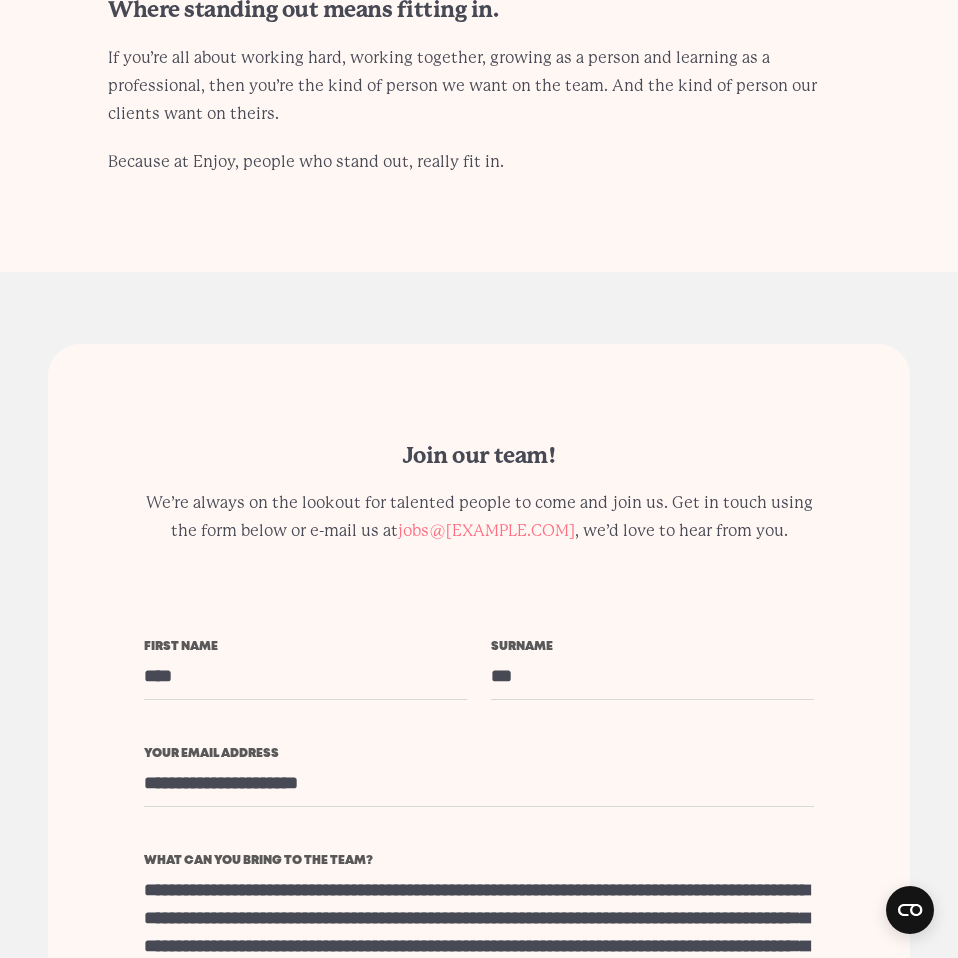 scroll, scrollTop: 4744, scrollLeft: 0, axis: vertical 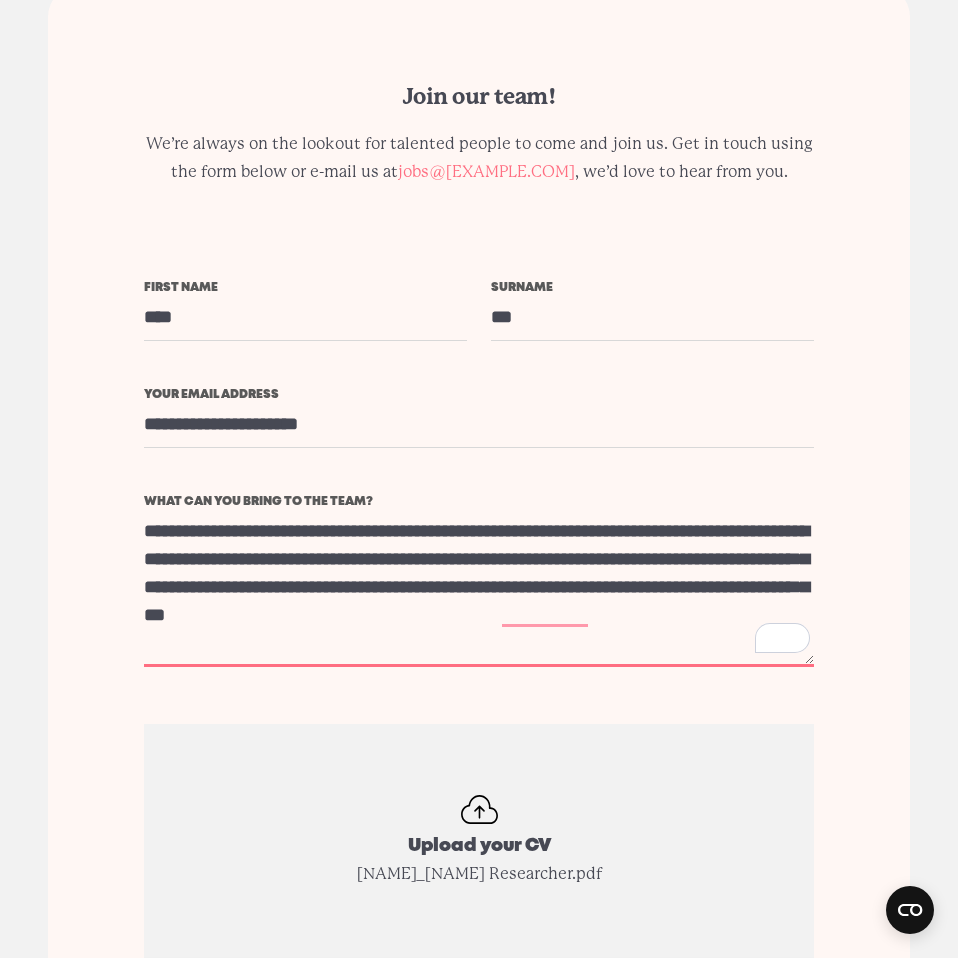 click on "**********" at bounding box center (479, 587) 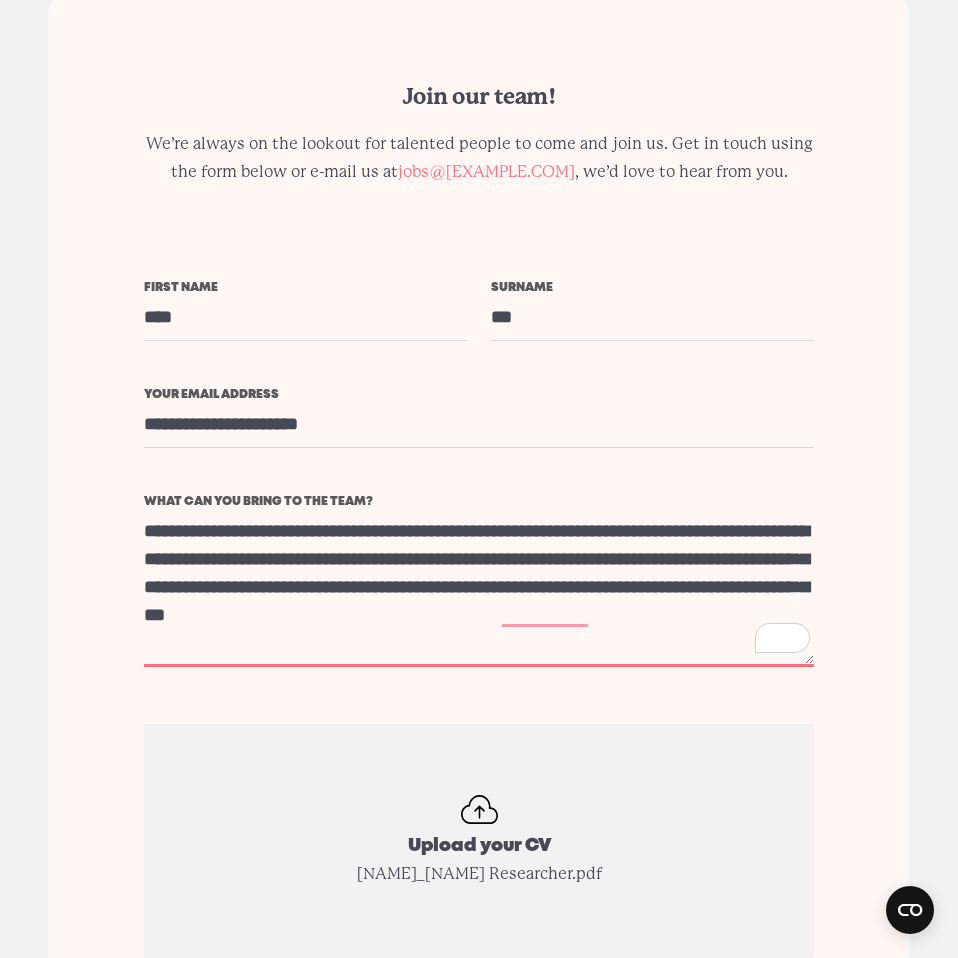 paste on "**********" 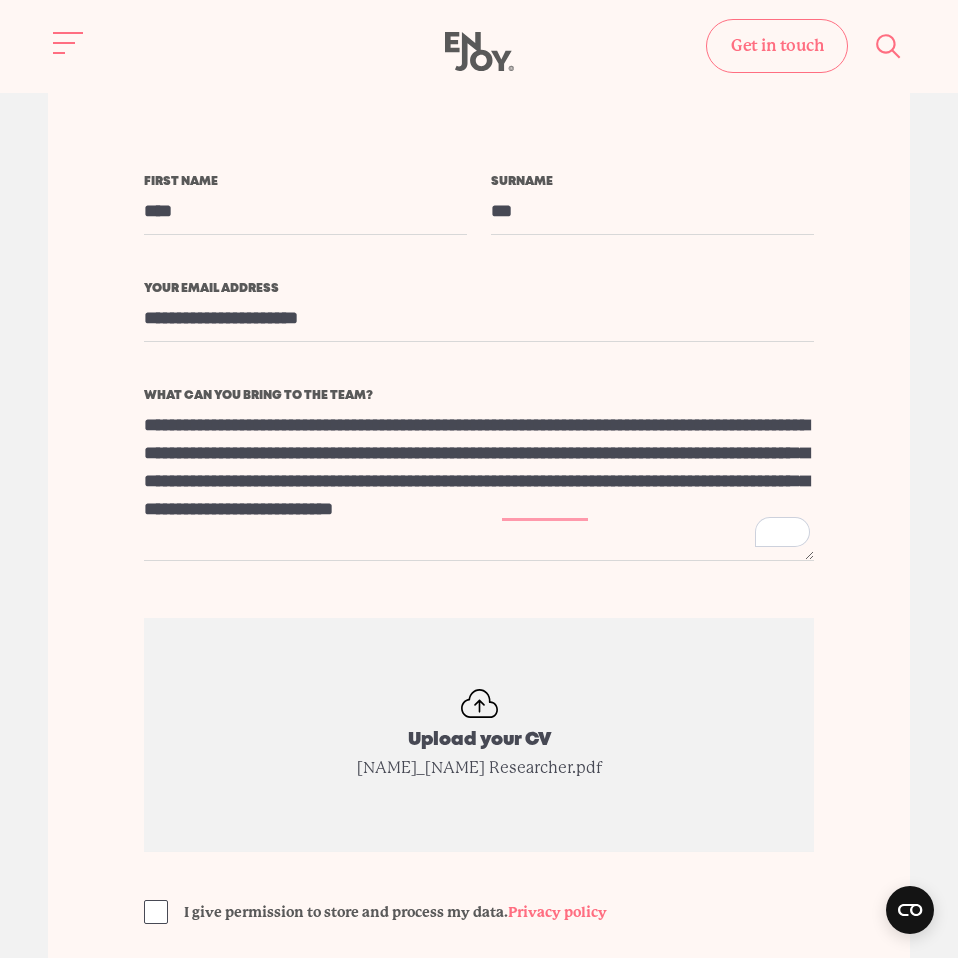 scroll, scrollTop: 4808, scrollLeft: 0, axis: vertical 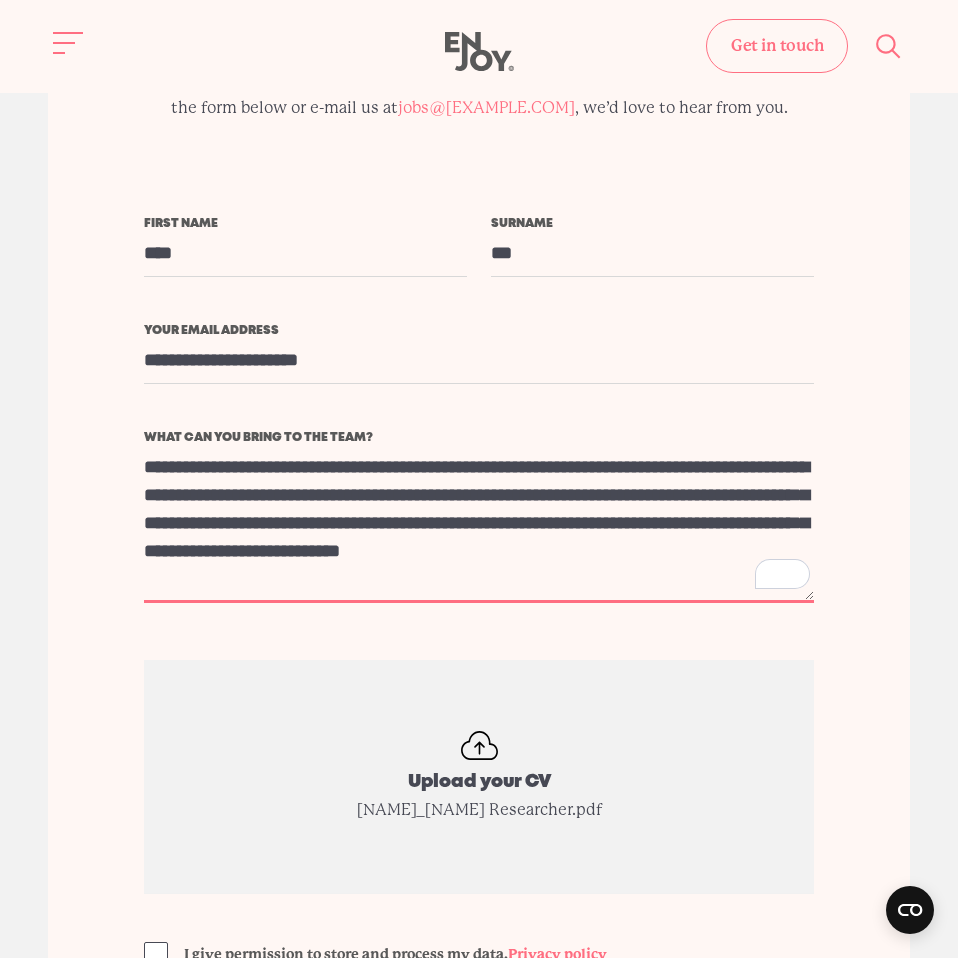 paste on "**********" 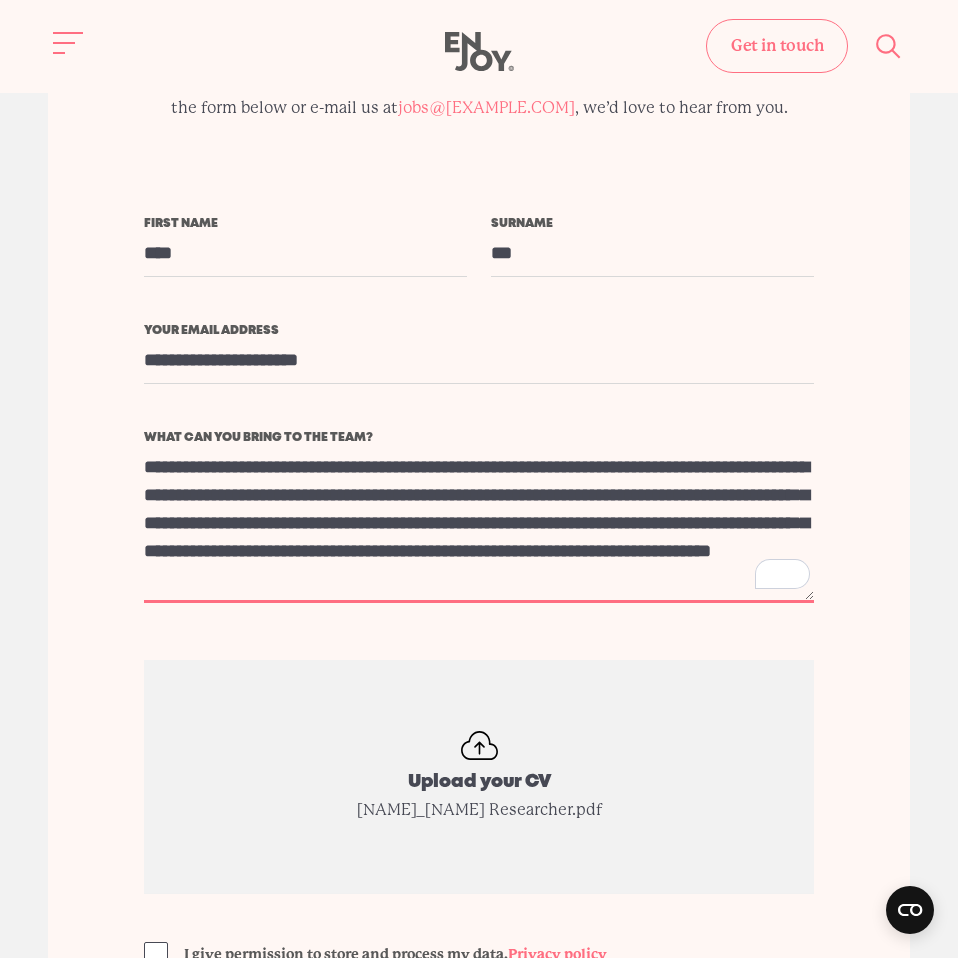 scroll, scrollTop: 18, scrollLeft: 0, axis: vertical 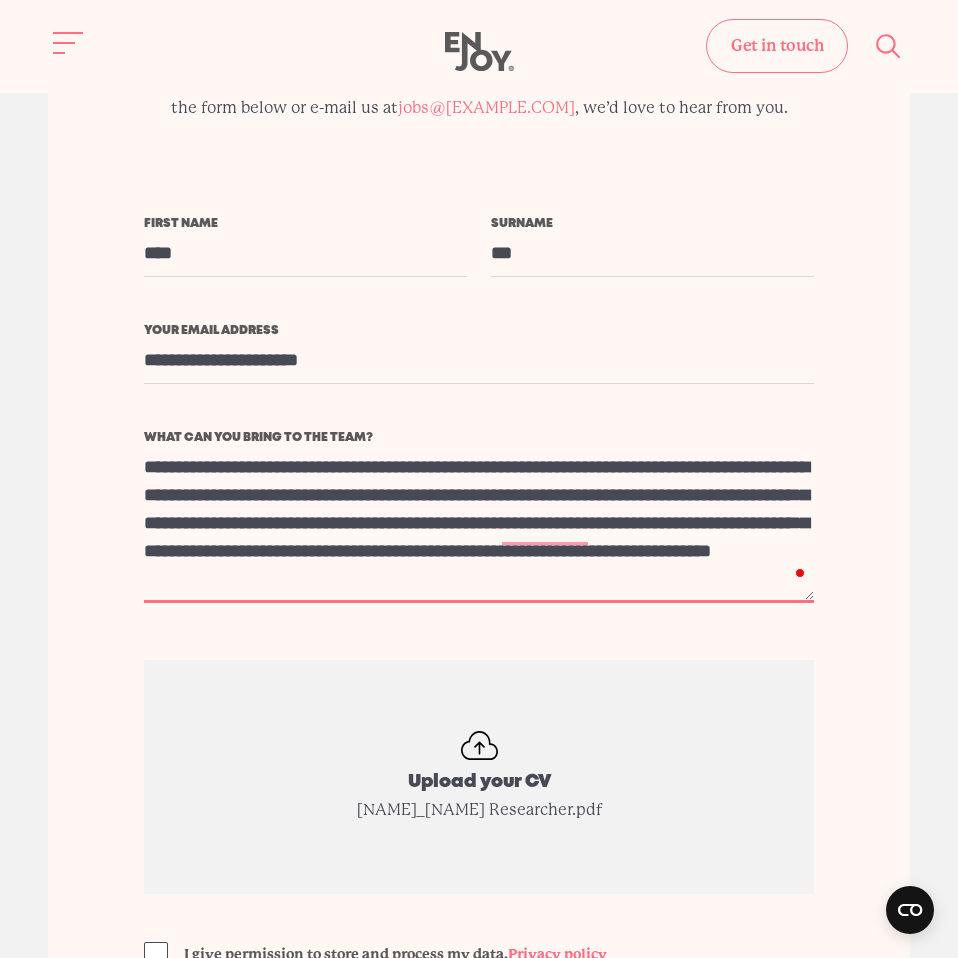 click on "**********" at bounding box center (479, 523) 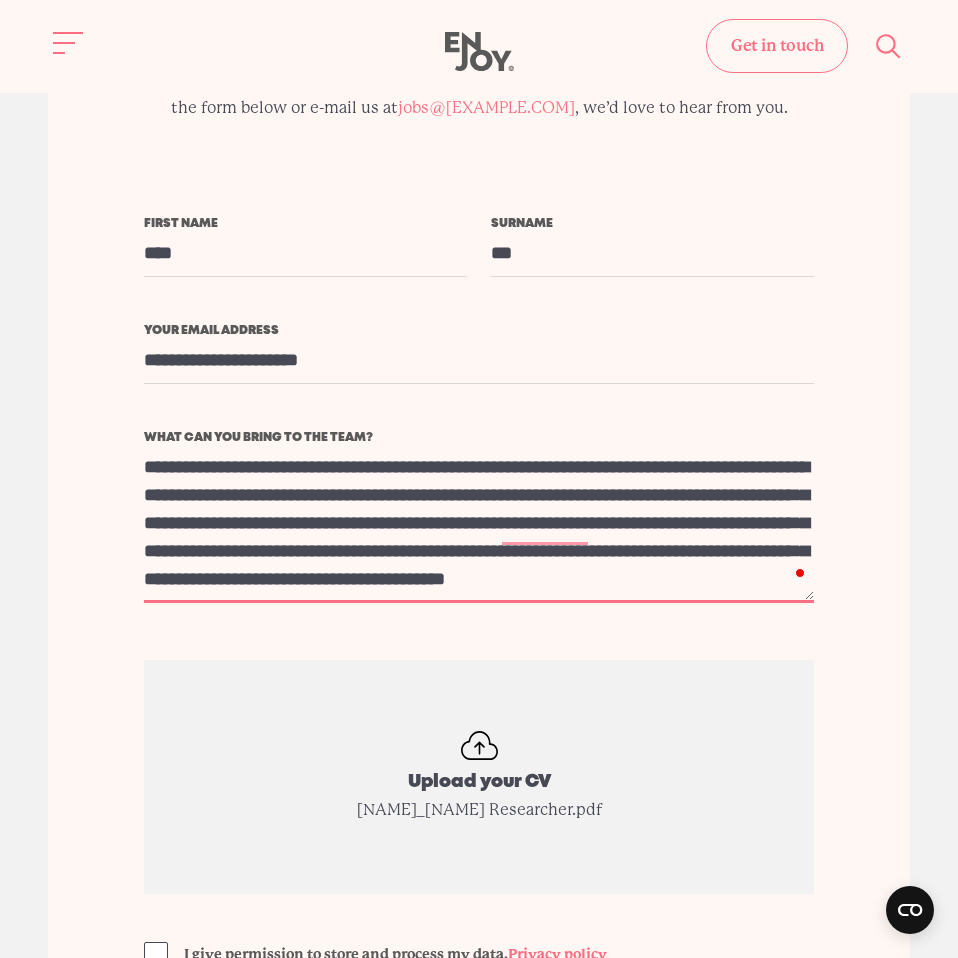 scroll, scrollTop: 46, scrollLeft: 0, axis: vertical 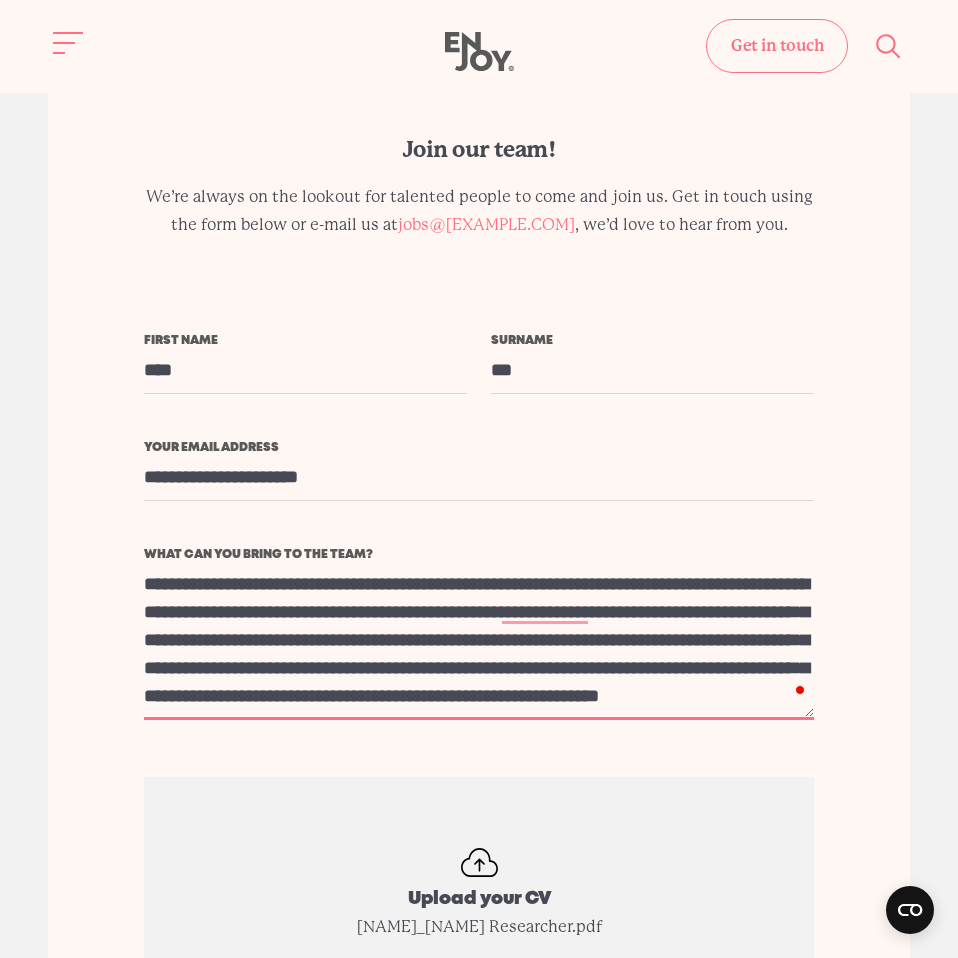 drag, startPoint x: 389, startPoint y: 677, endPoint x: 153, endPoint y: 671, distance: 236.07626 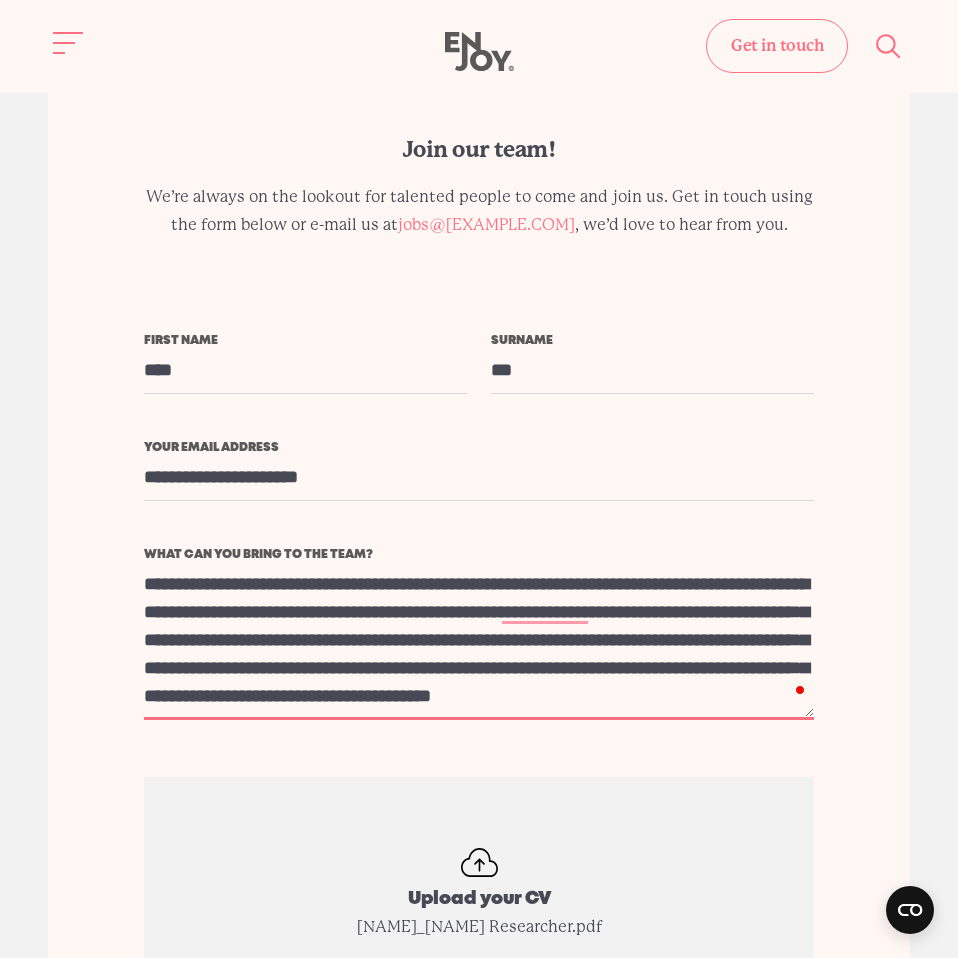 scroll, scrollTop: 28, scrollLeft: 0, axis: vertical 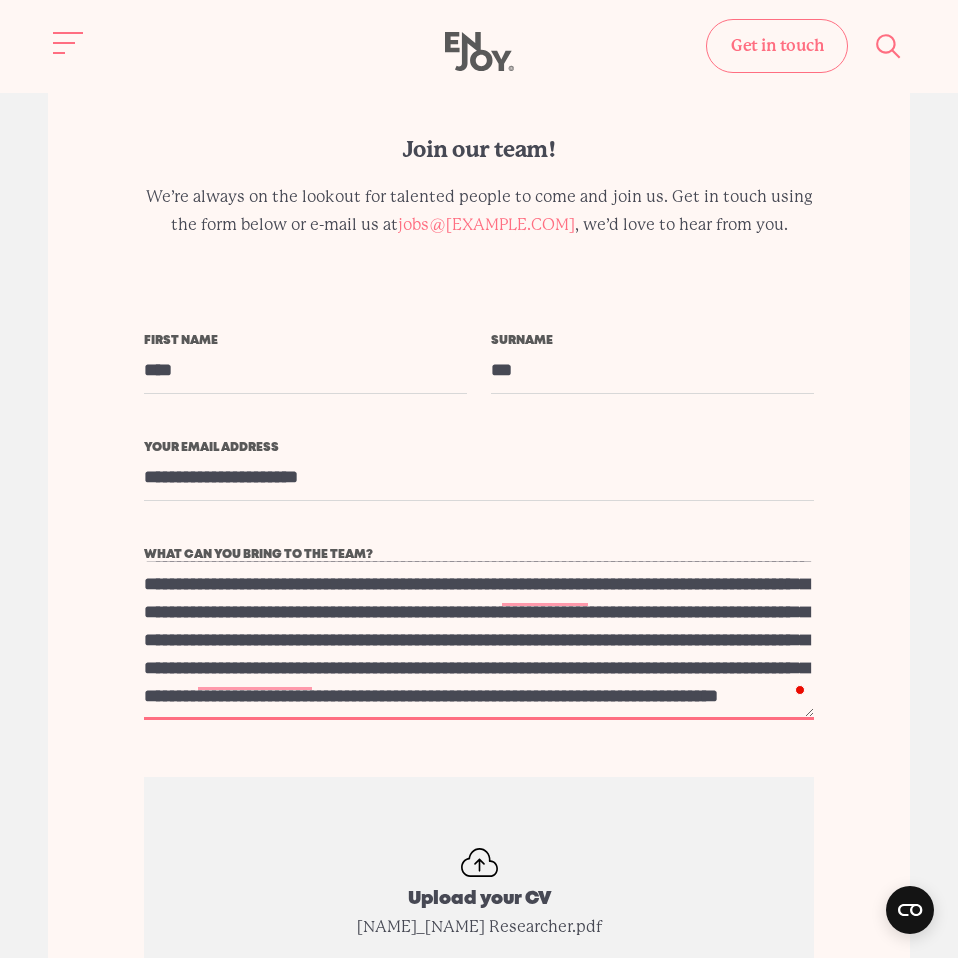 type on "**********" 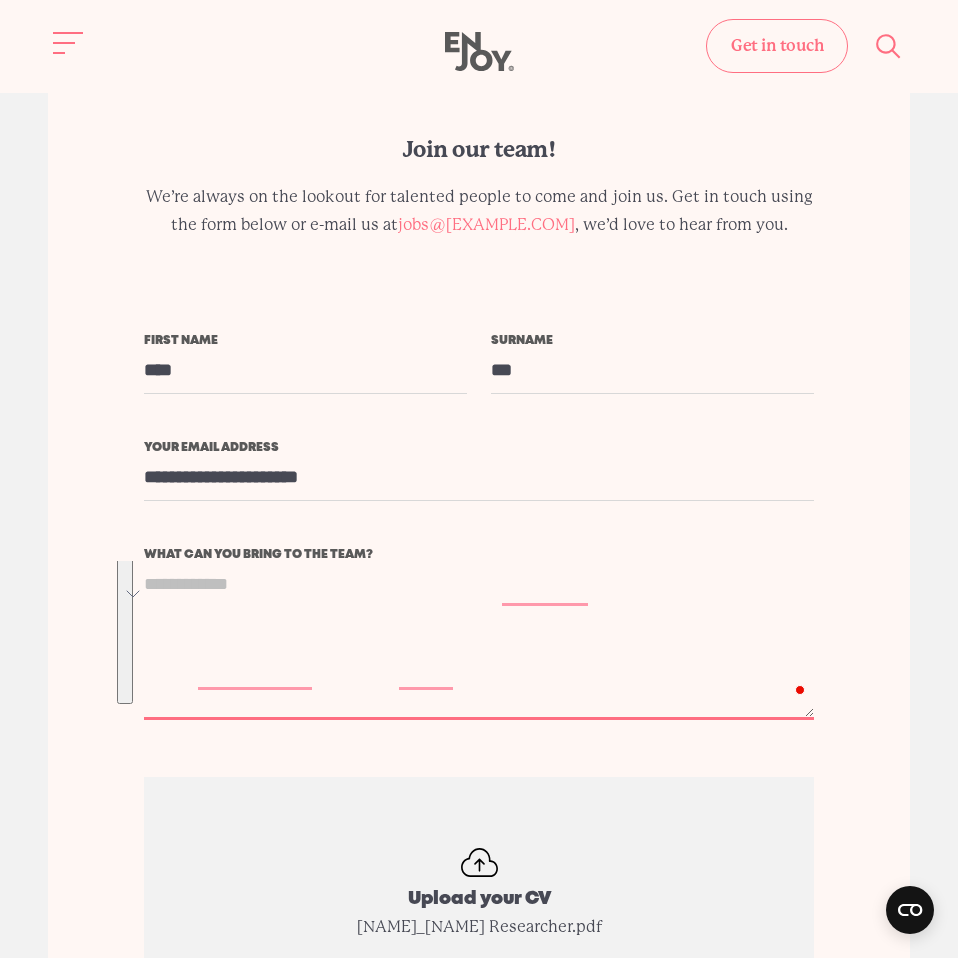 scroll, scrollTop: 0, scrollLeft: 0, axis: both 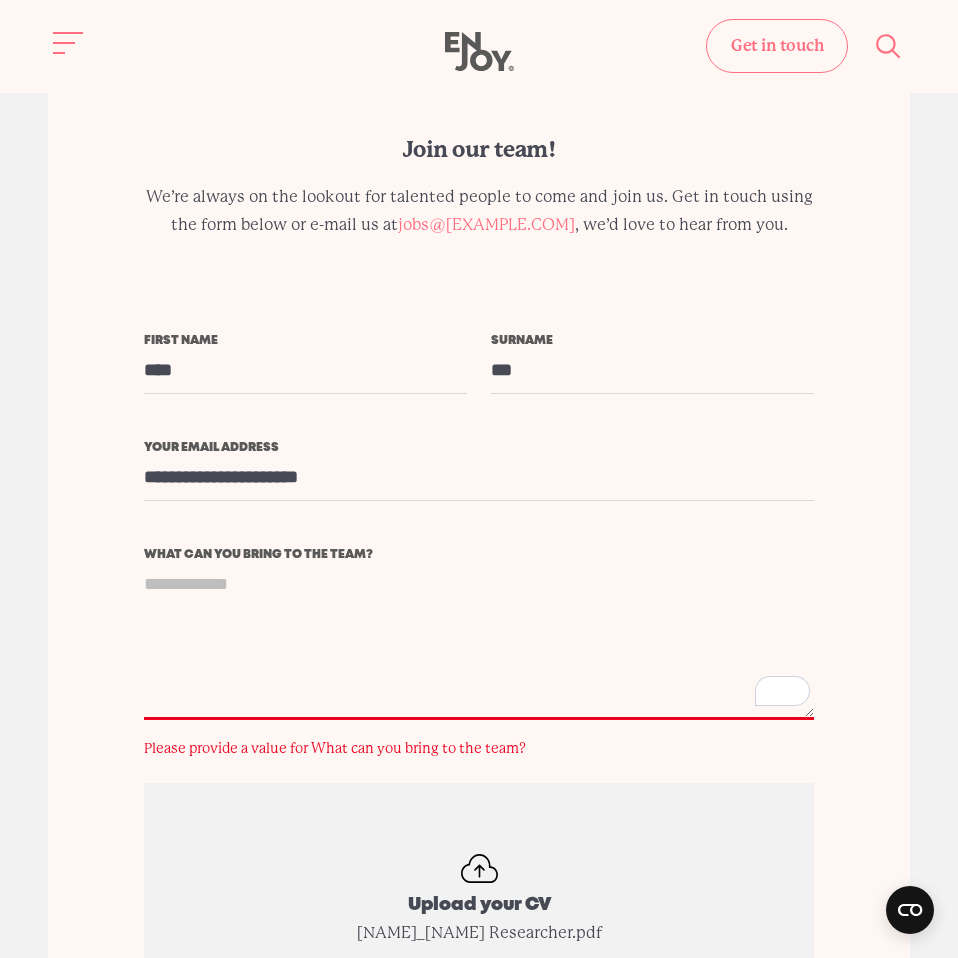 paste on "**********" 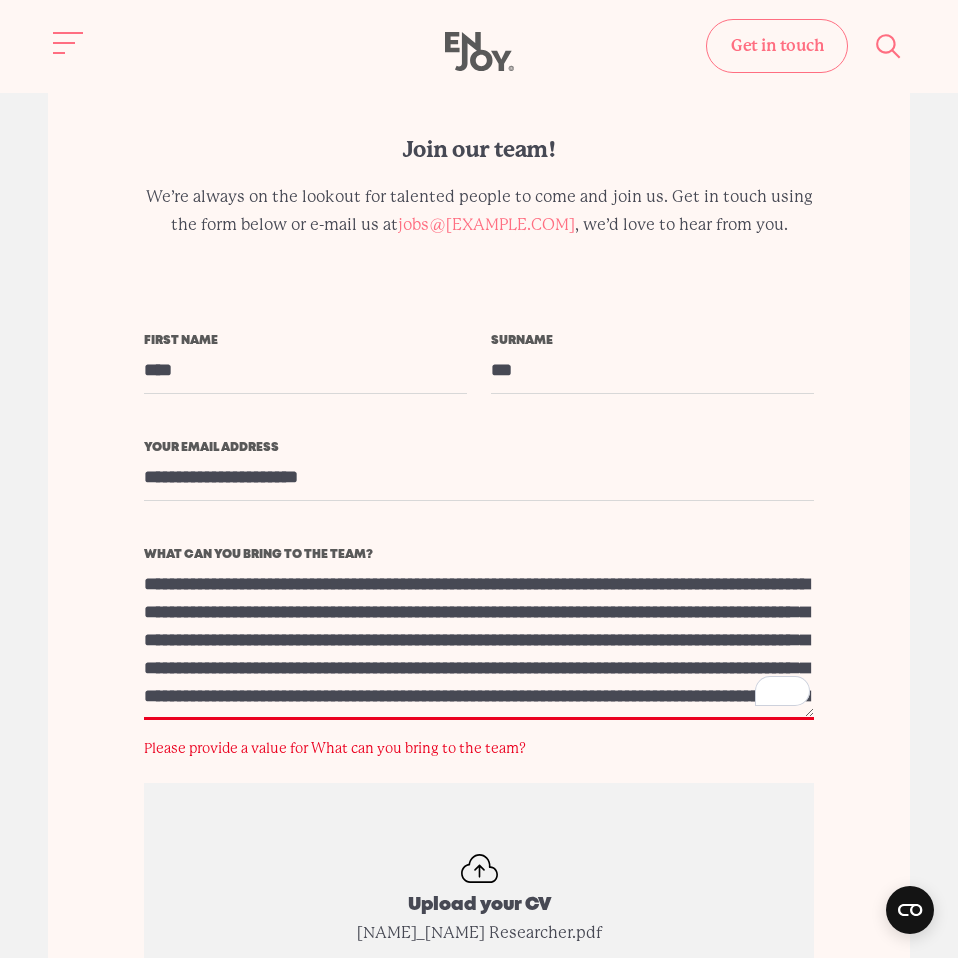scroll, scrollTop: 102, scrollLeft: 0, axis: vertical 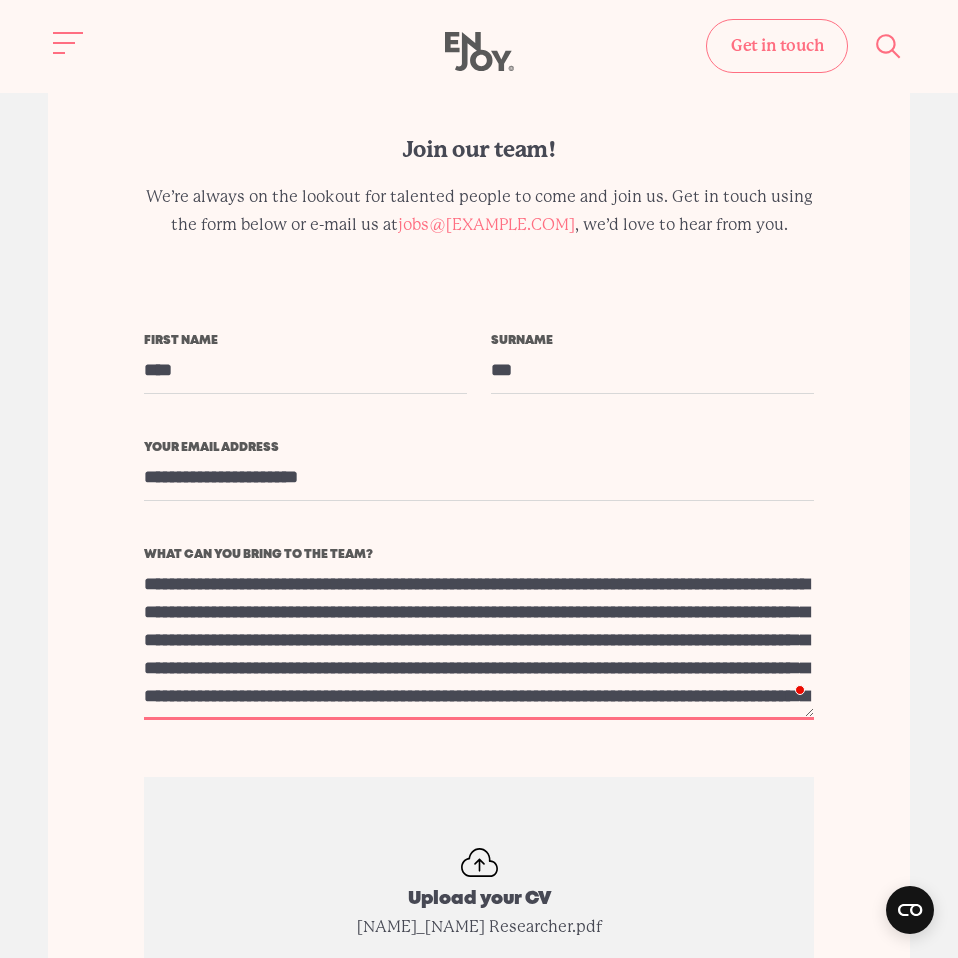 click on "**********" at bounding box center [479, 640] 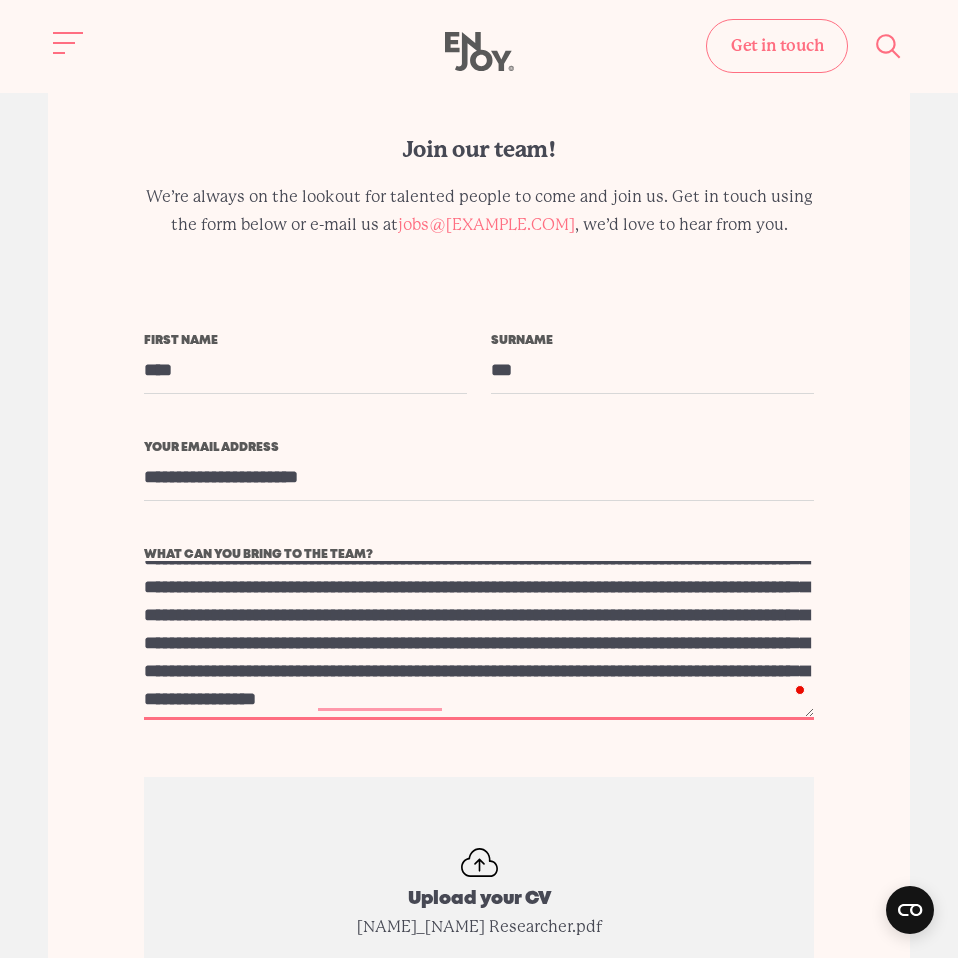 scroll, scrollTop: 56, scrollLeft: 0, axis: vertical 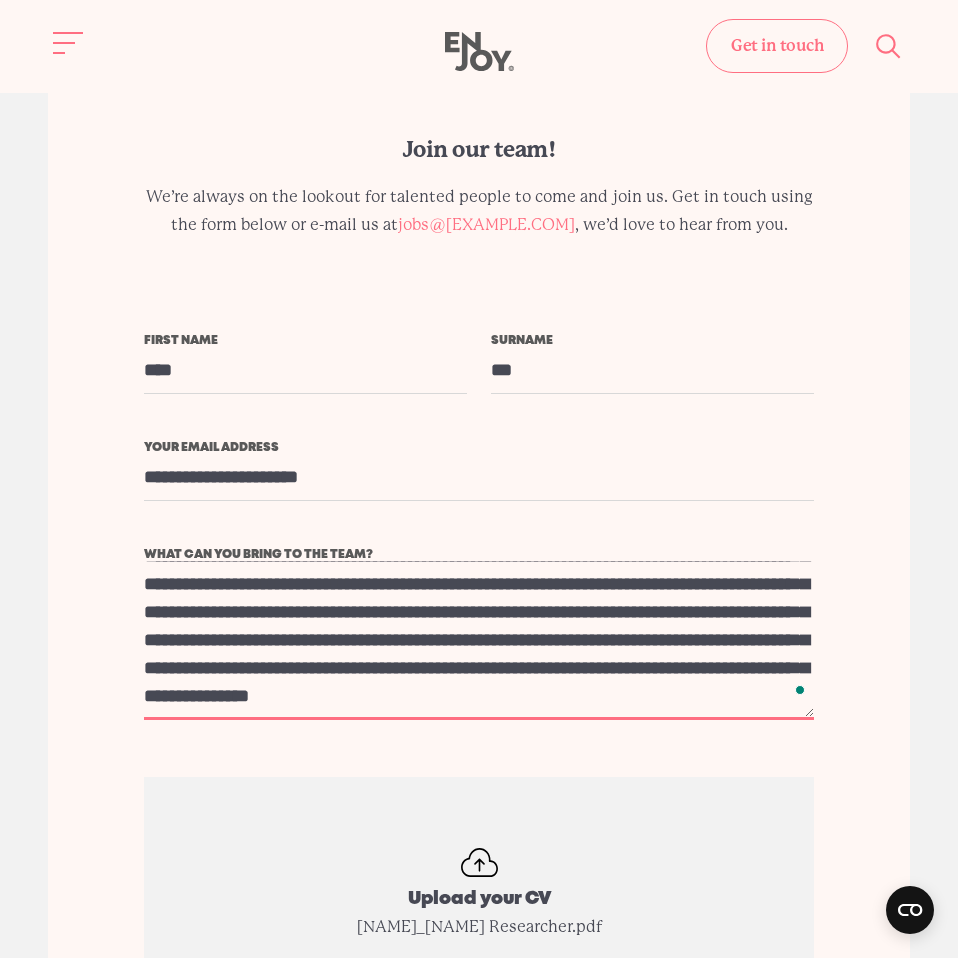 click on "**********" at bounding box center [479, 640] 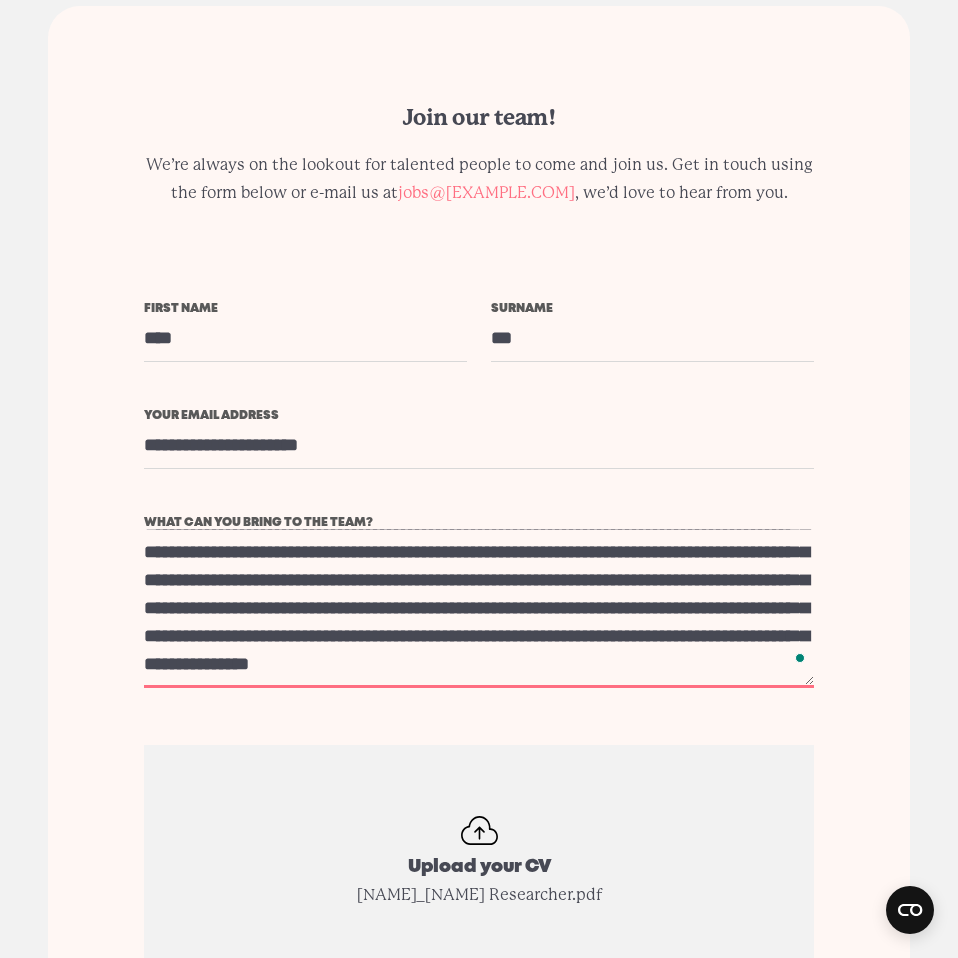 click on "**********" at bounding box center [479, 608] 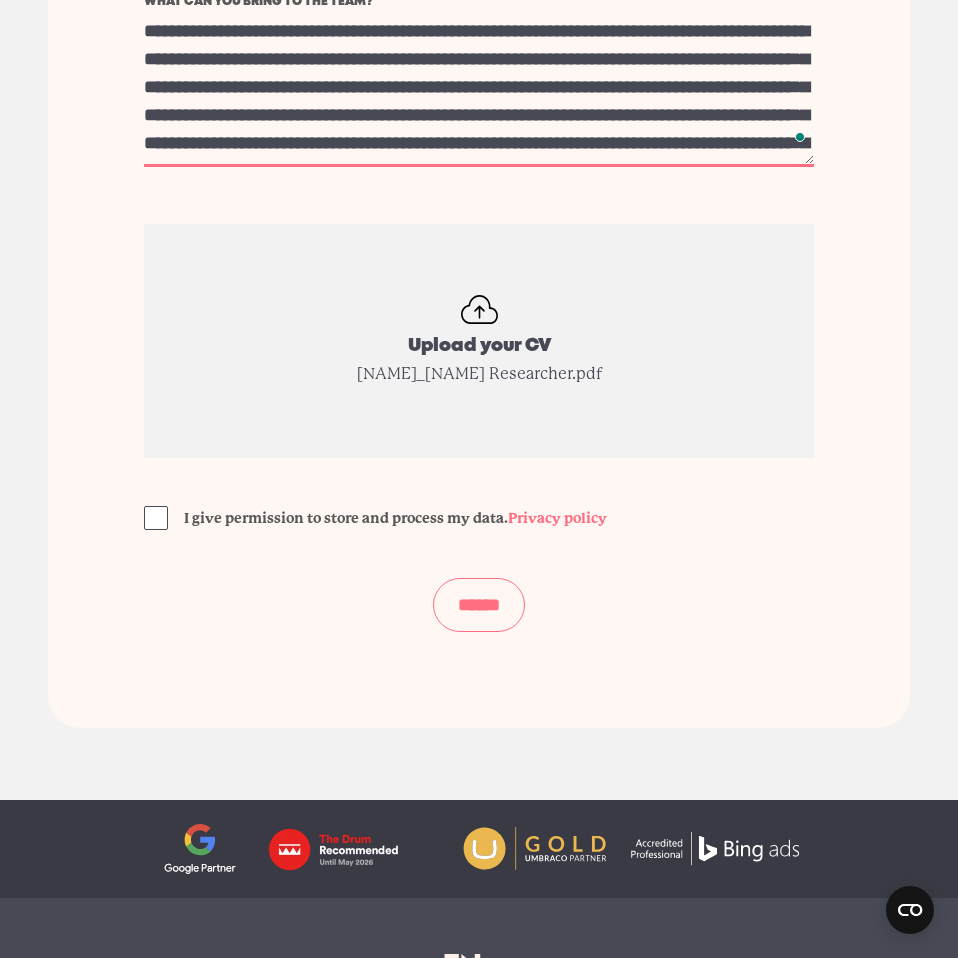 type on "**********" 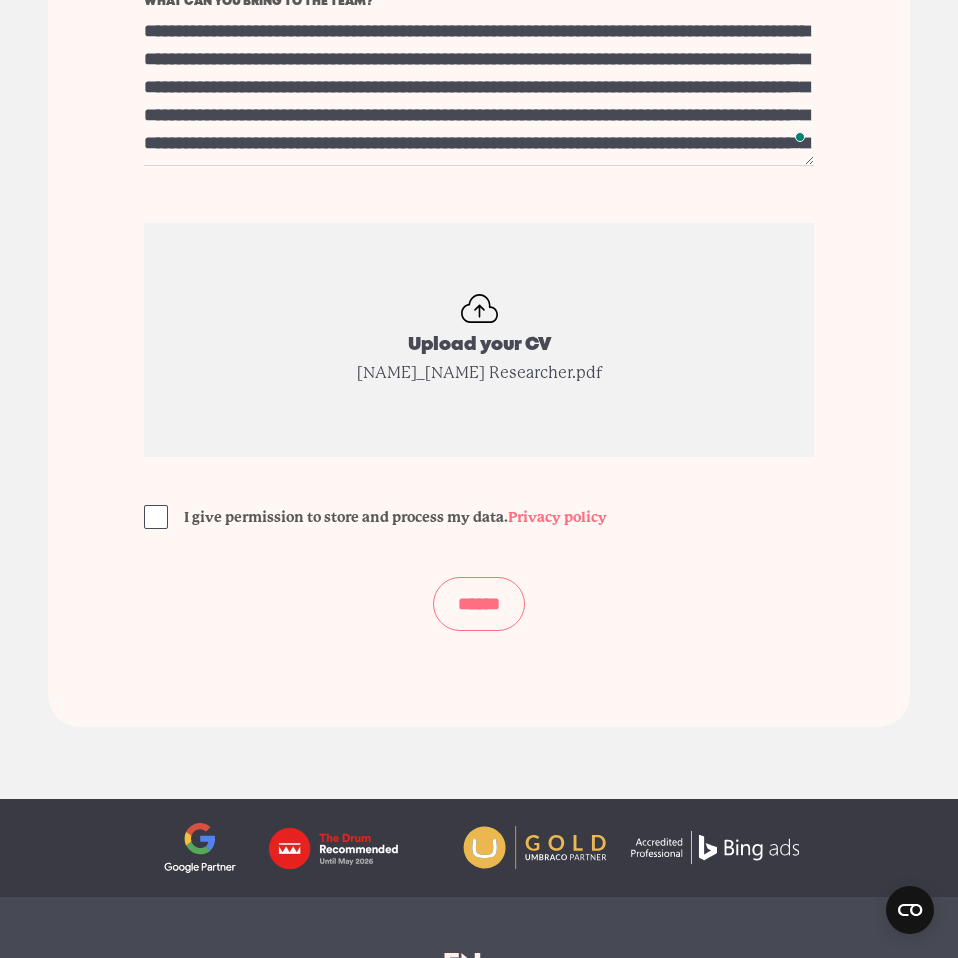 click on "******" at bounding box center [479, 604] 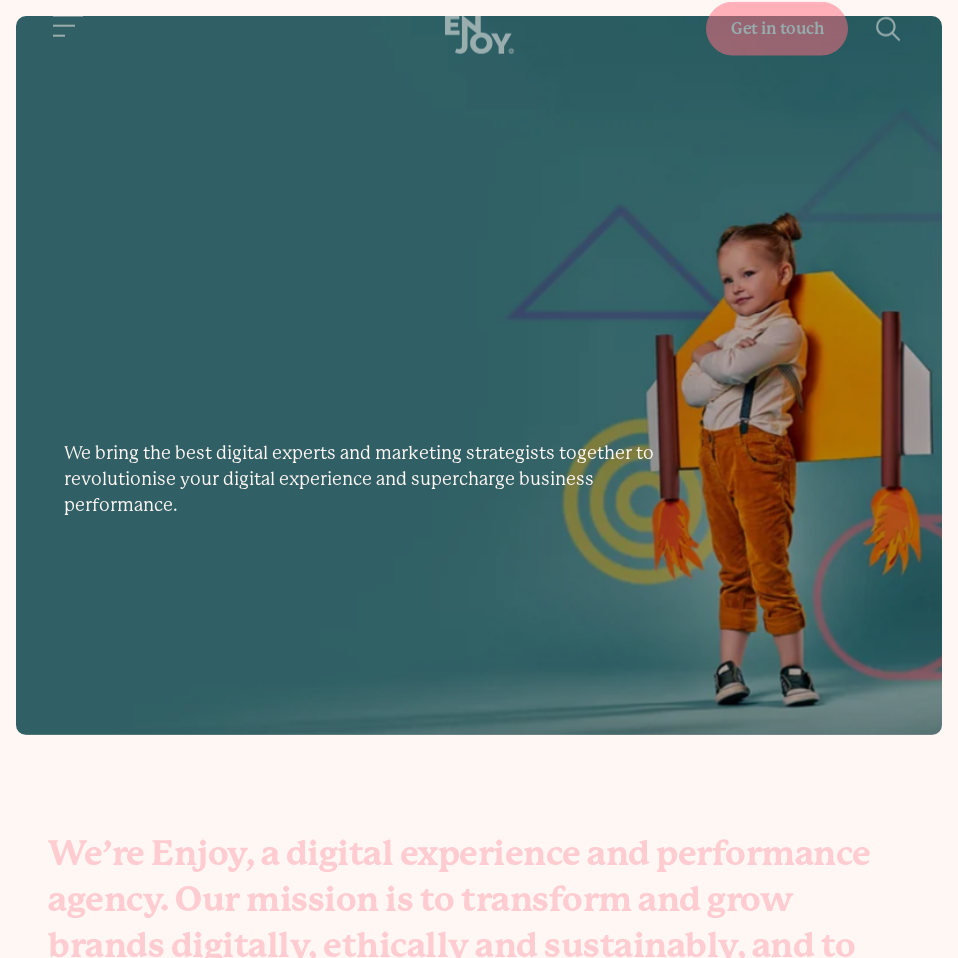 scroll, scrollTop: 0, scrollLeft: 0, axis: both 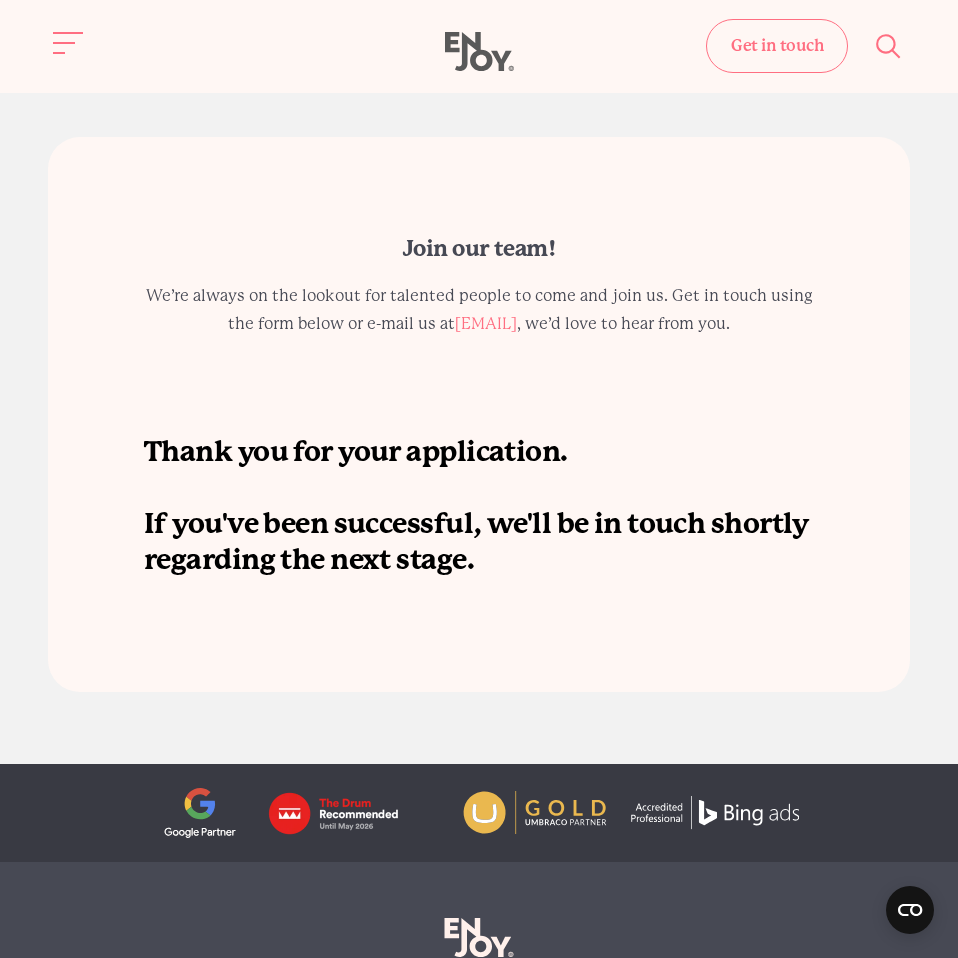 click on "Thank you for your application. If you've been successful, we'll be in touch shortly regarding the next stage." at bounding box center (479, 506) 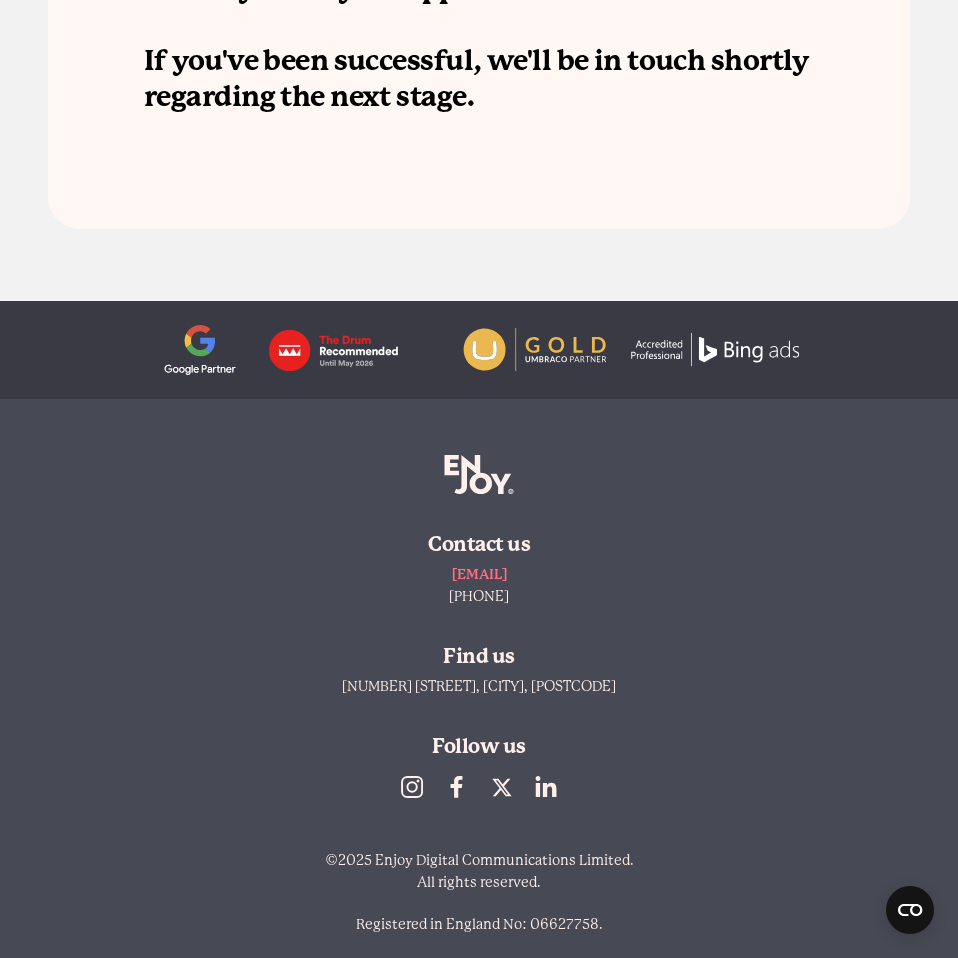 scroll, scrollTop: 5064, scrollLeft: 0, axis: vertical 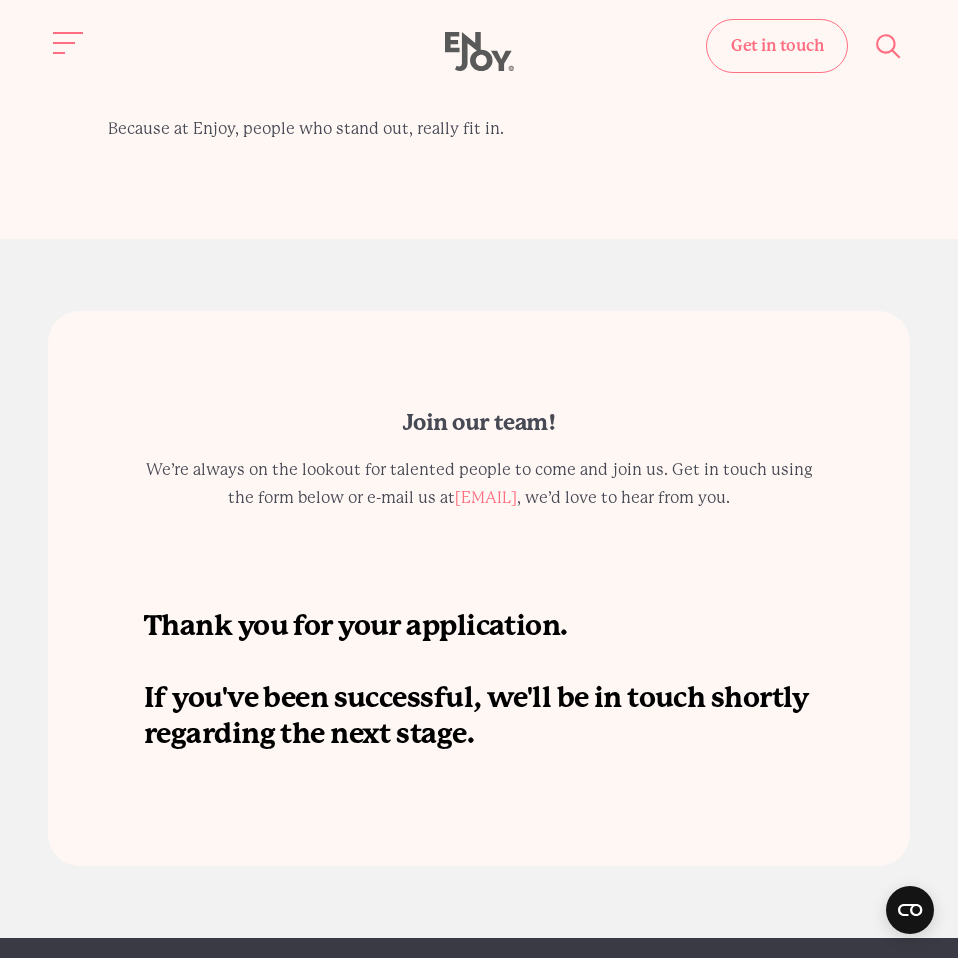 click on "Thank you for your application. If you've been successful, we'll be in touch shortly regarding the next stage." at bounding box center [479, 680] 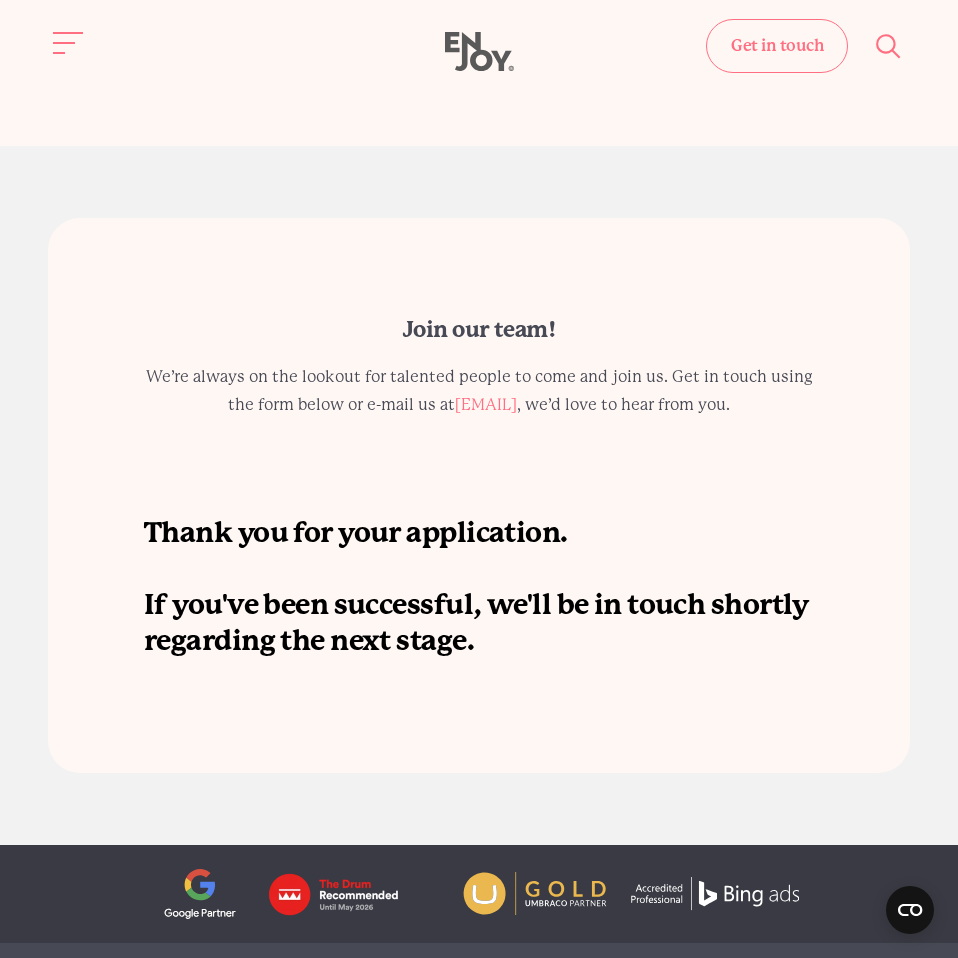 scroll, scrollTop: 4288, scrollLeft: 0, axis: vertical 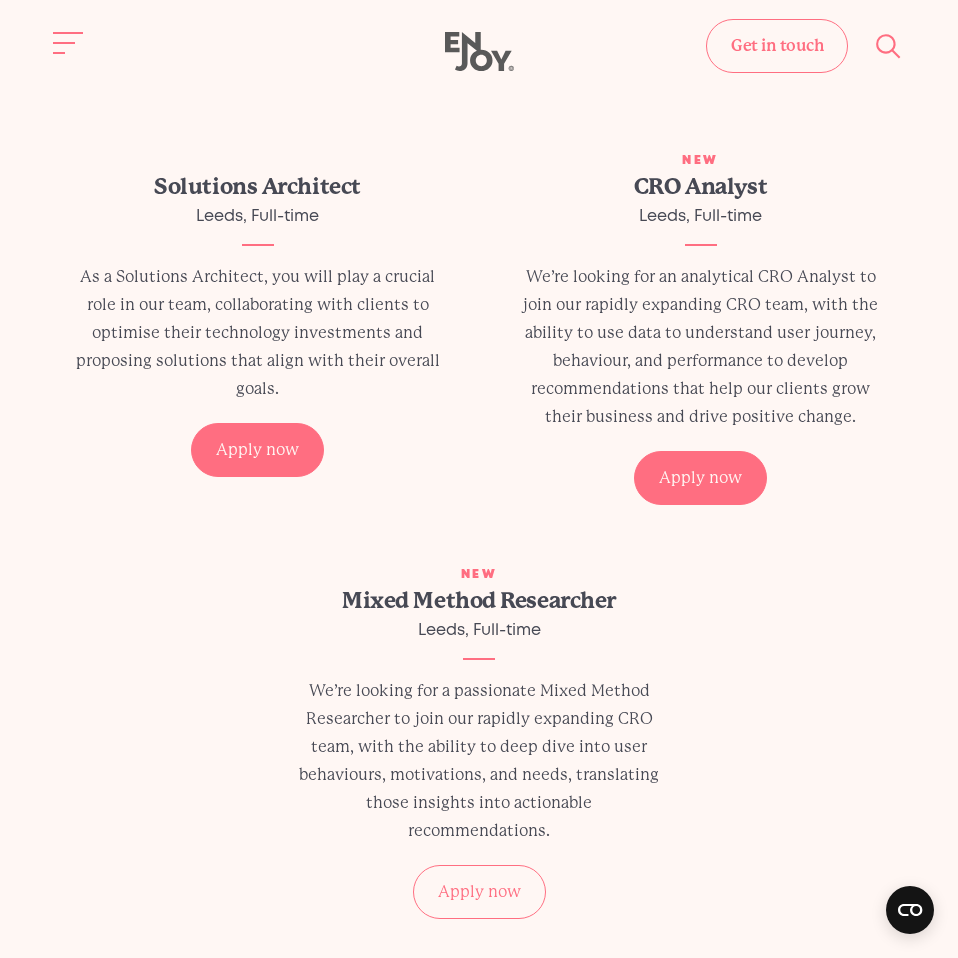 click on "Apply now" at bounding box center [479, 892] 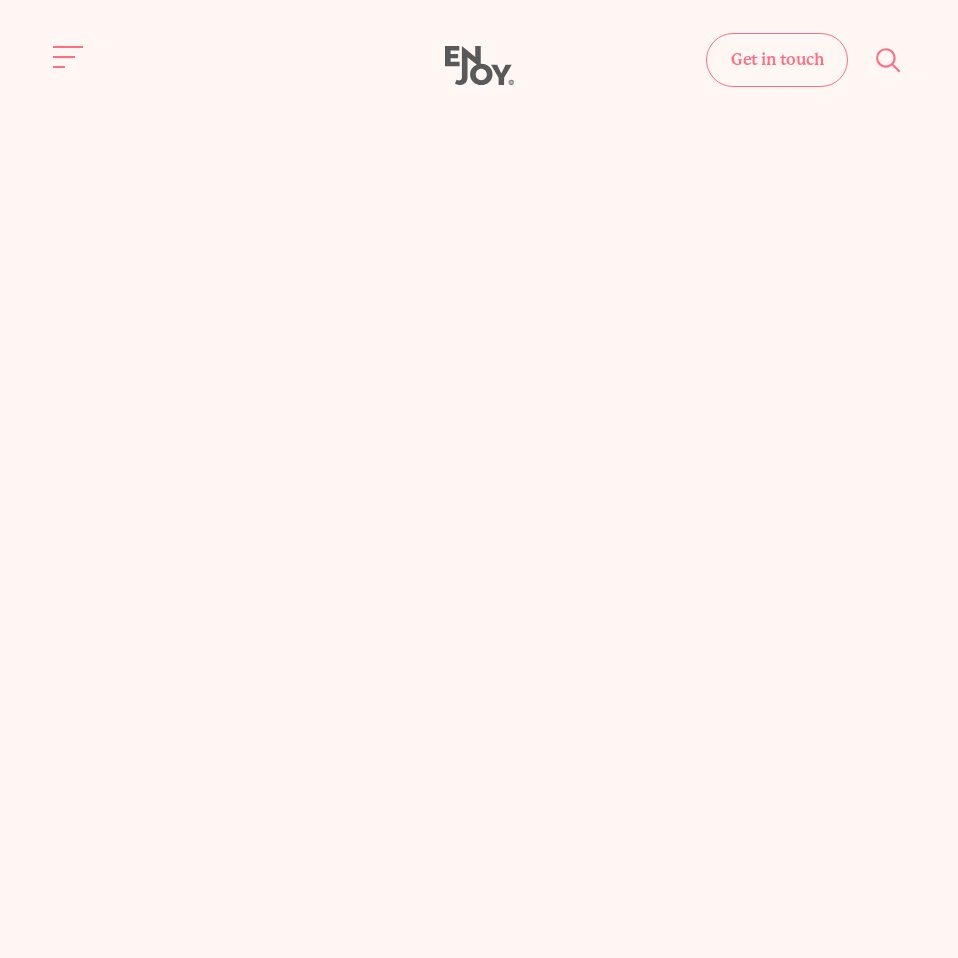 scroll, scrollTop: 0, scrollLeft: 0, axis: both 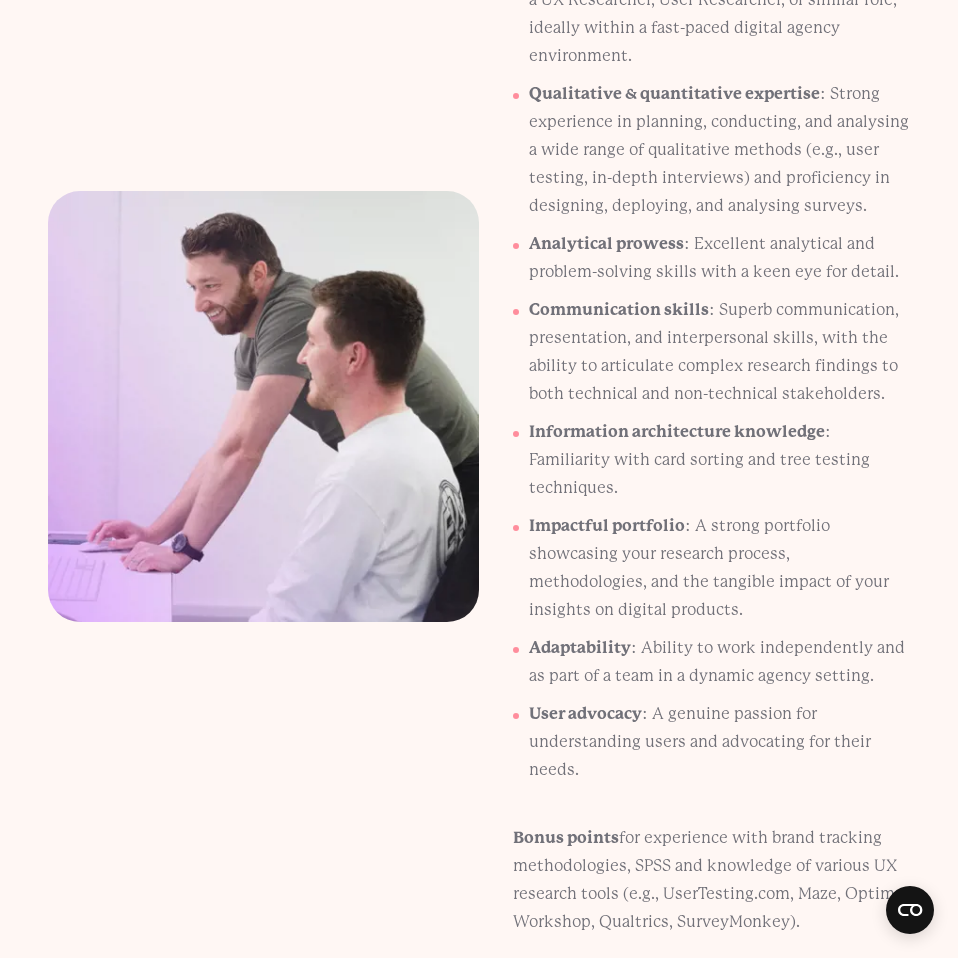 click on "What we're looking for
Proven experience : Demonstrated experience as a UX Researcher, User Researcher, or similar role, ideally within a fast-paced digital agency environment.
Qualitative & quantitative expertise : Strong experience in planning, conducting, and analysing a wide range of qualitative methods (e.g., user testing, in-depth interviews) and proficiency in designing, deploying, and analysing surveys.
Analytical prowess : Excellent analytical and problem-solving skills with a keen eye for detail.
Communication skills : Superb communication, presentation, and interpersonal skills, with the ability to articulate complex research findings to both technical and non-technical stakeholders.
Information architecture knowledge : Familiarity with card sorting and tree testing techniques.
Impactful portfolio
Adaptability : Ability to work independently and as part of a team in a dynamic agency setting.
User advocacy" at bounding box center (694, 406) 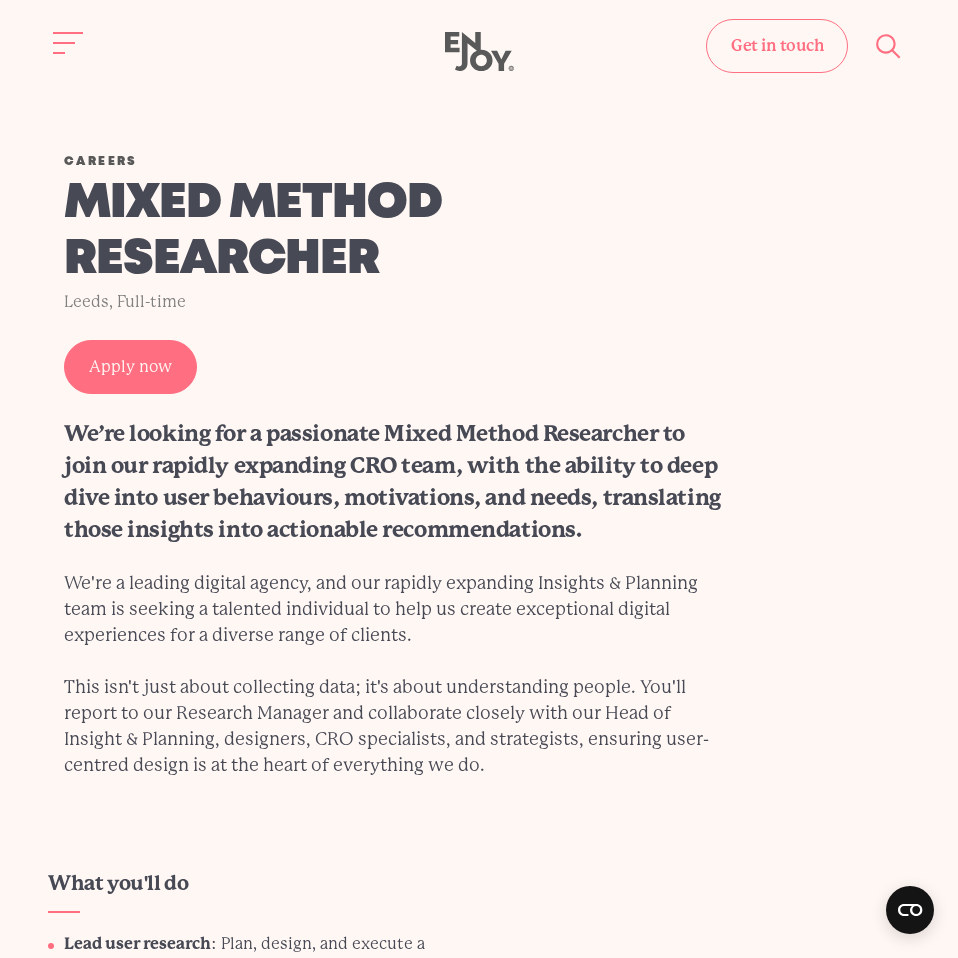 scroll, scrollTop: 0, scrollLeft: 0, axis: both 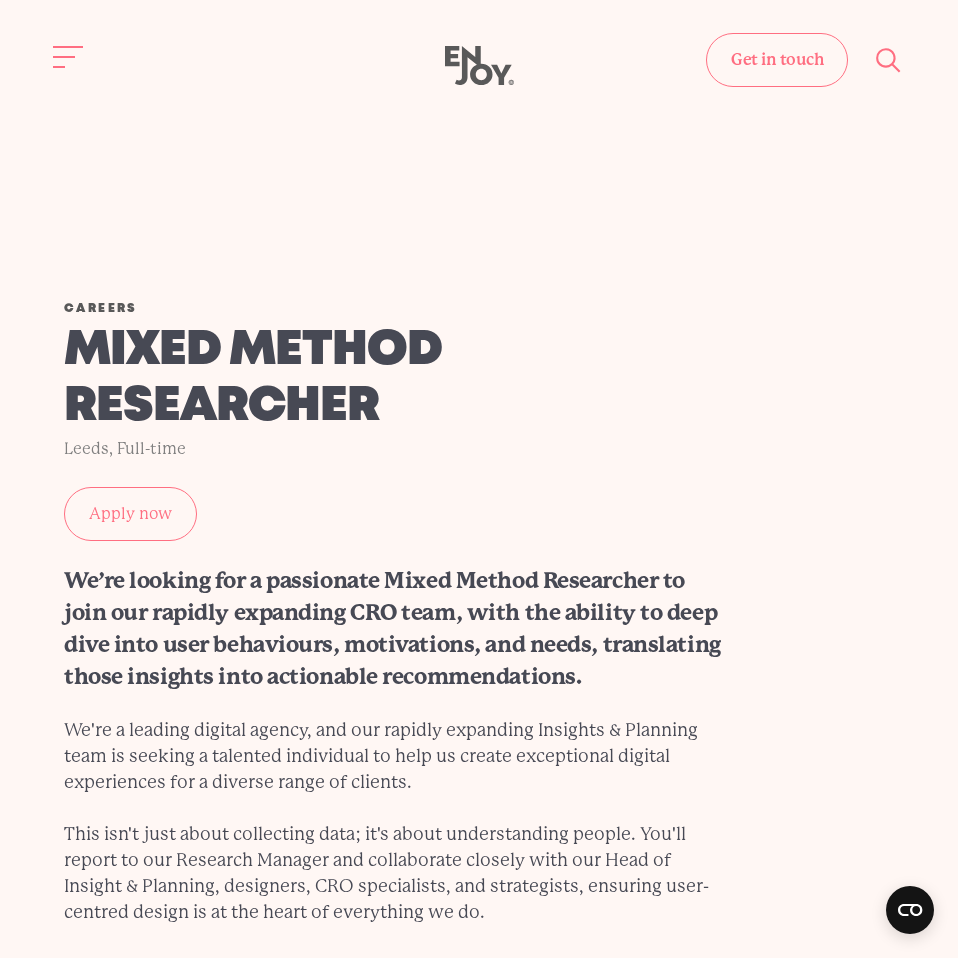 click on "Apply now" at bounding box center (130, 514) 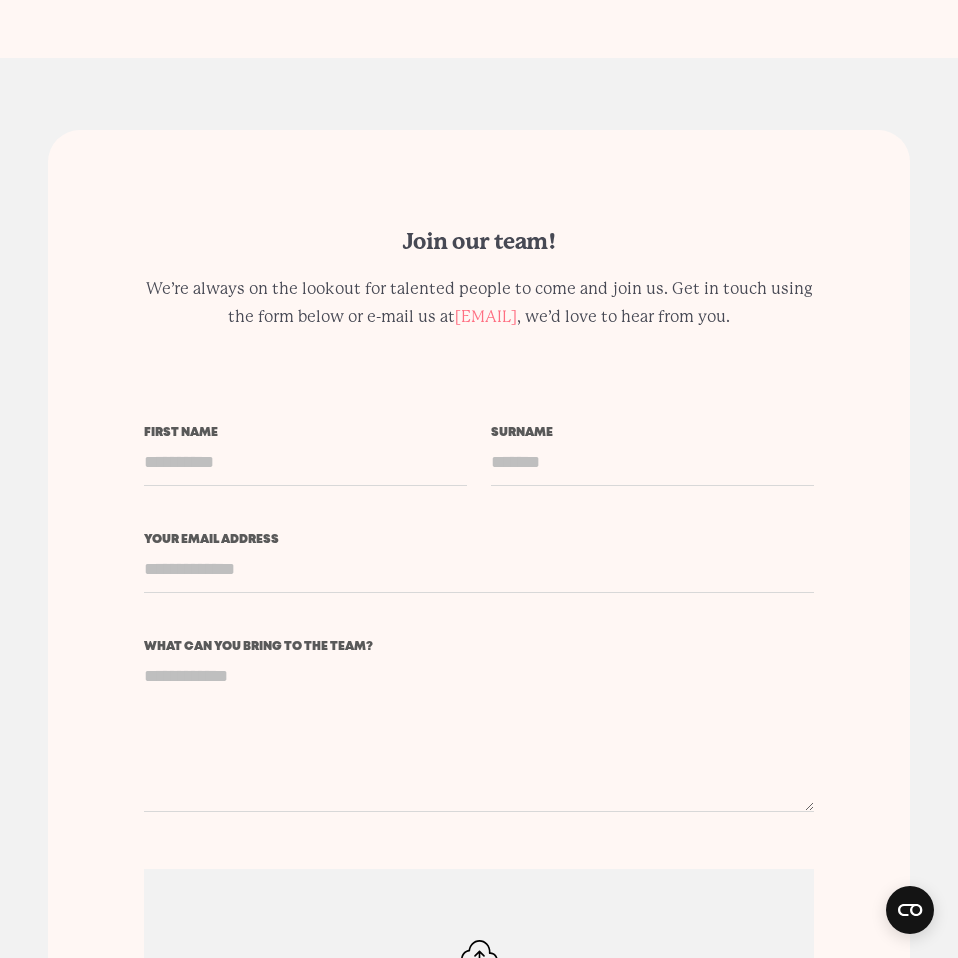 scroll, scrollTop: 4629, scrollLeft: 0, axis: vertical 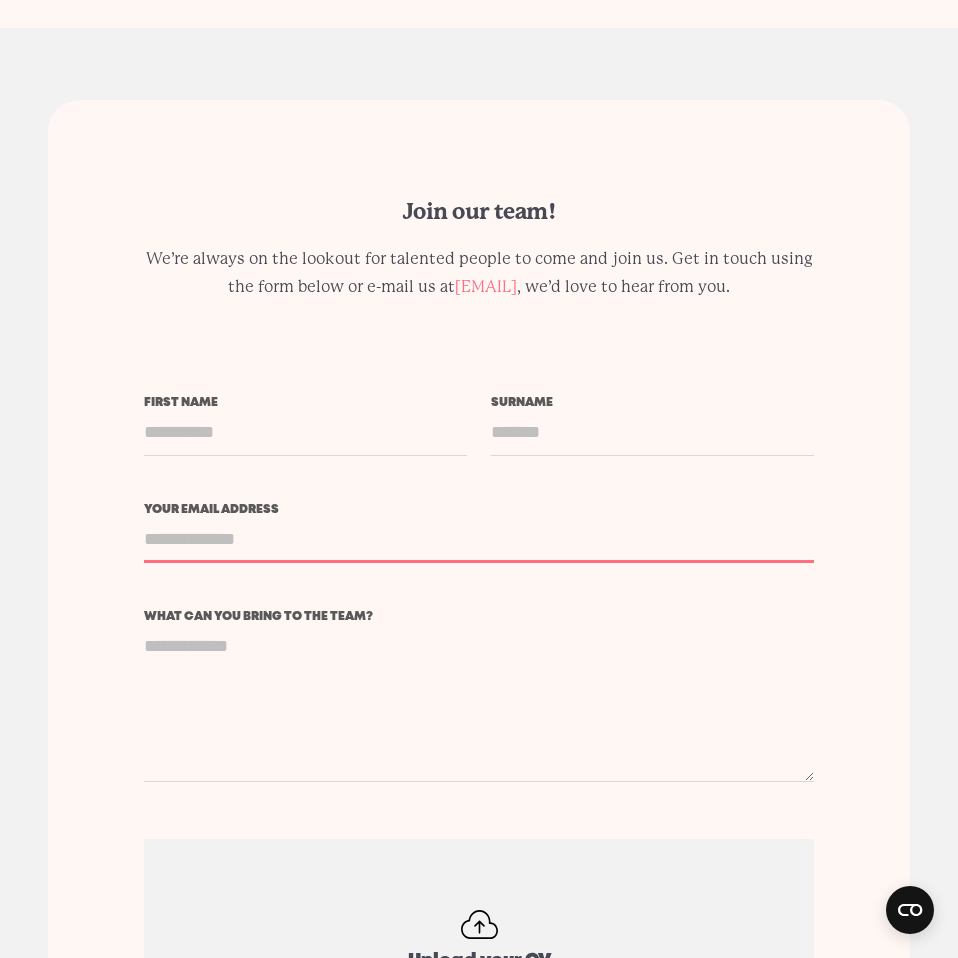 click on "Your email address" at bounding box center [479, 539] 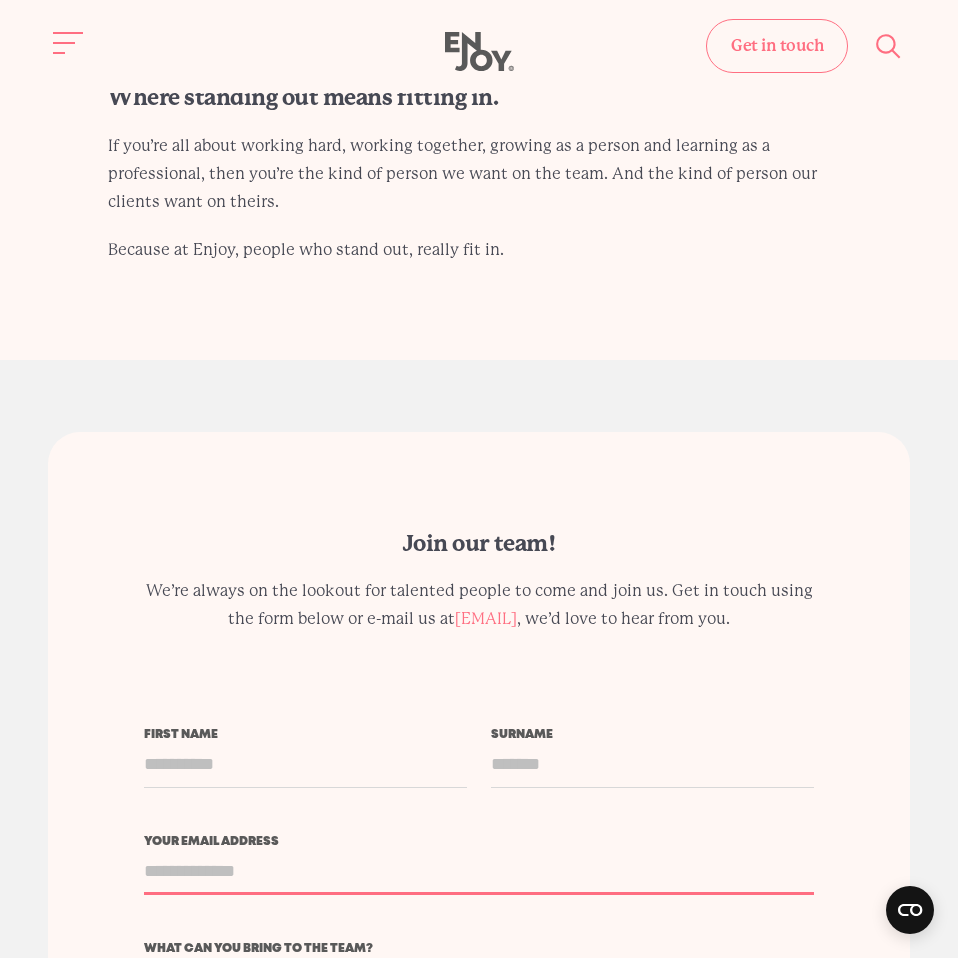 scroll, scrollTop: 3735, scrollLeft: 0, axis: vertical 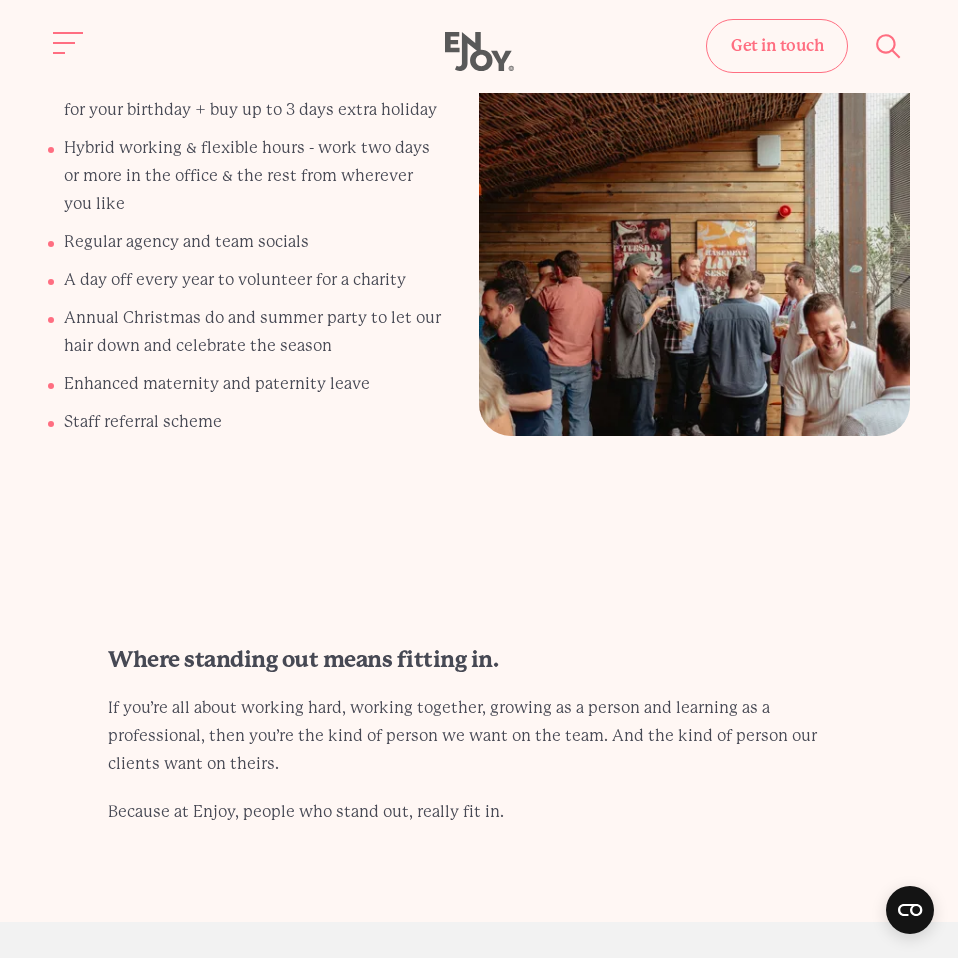 click on "Because at Enjoy, people who stand out, really fit in." at bounding box center [479, 812] 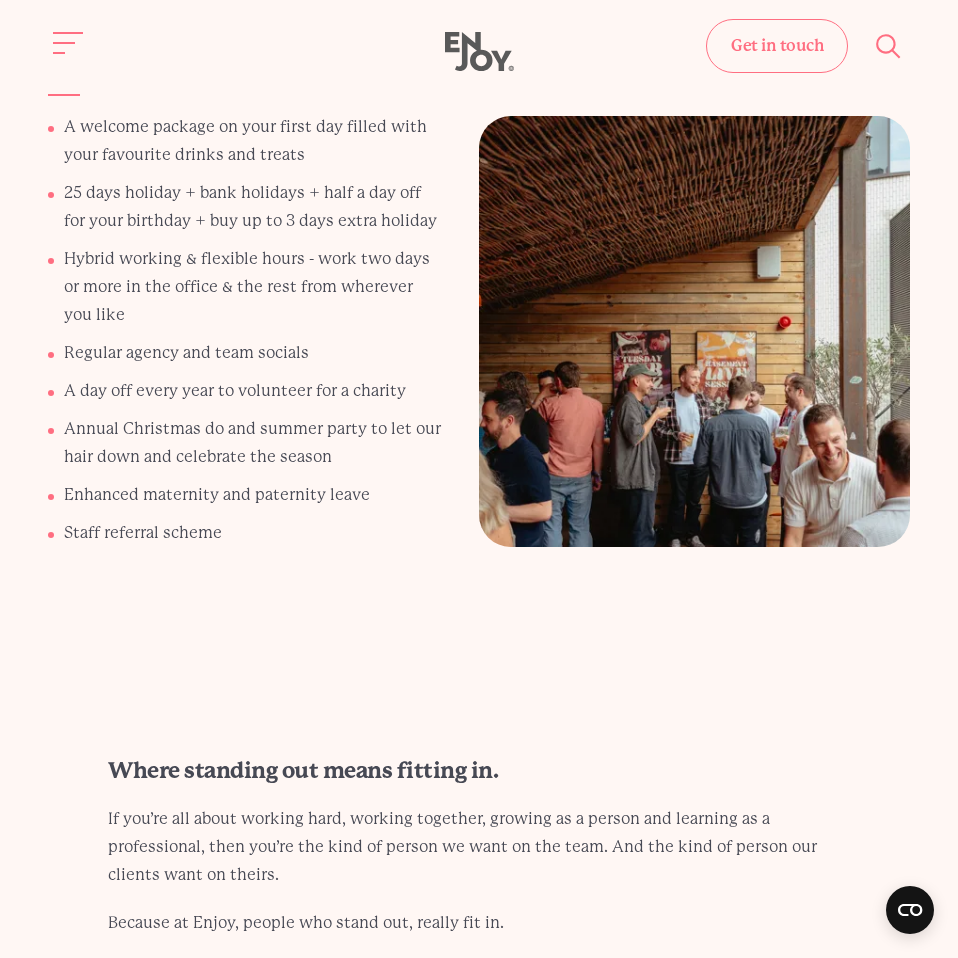 scroll, scrollTop: 3589, scrollLeft: 0, axis: vertical 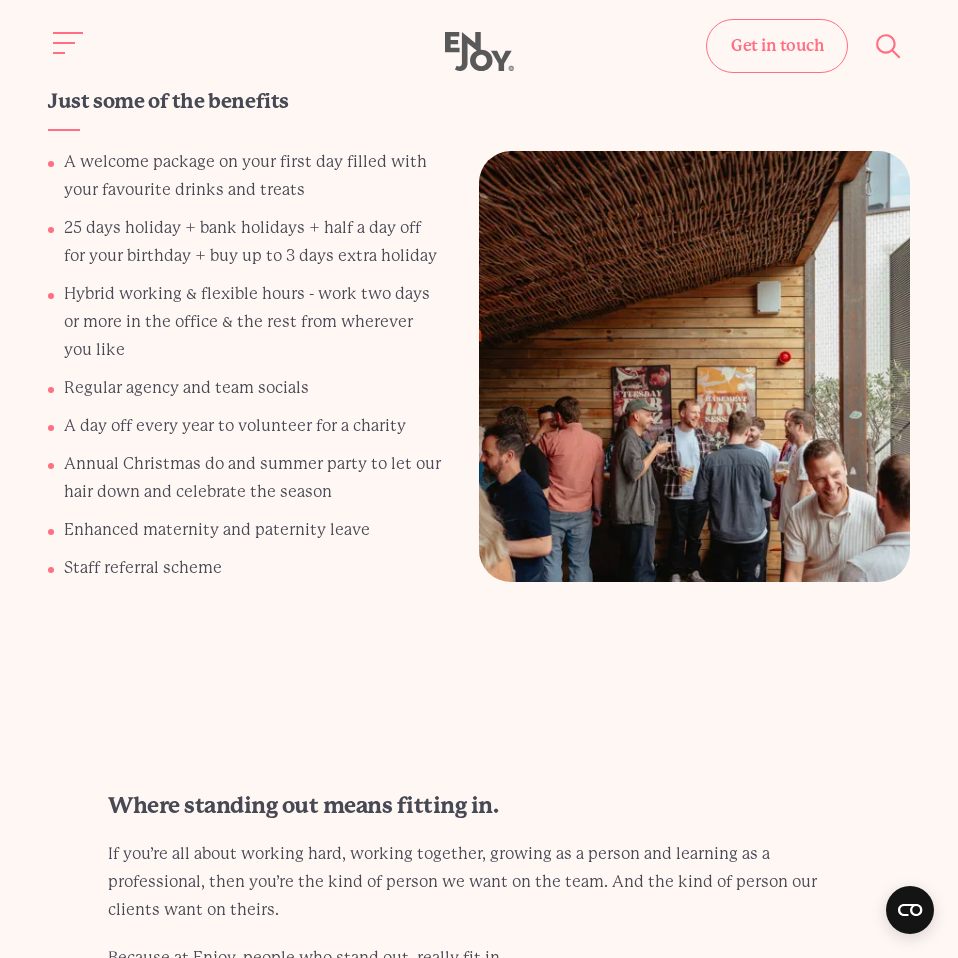click on "Staff referral scheme" at bounding box center (254, 568) 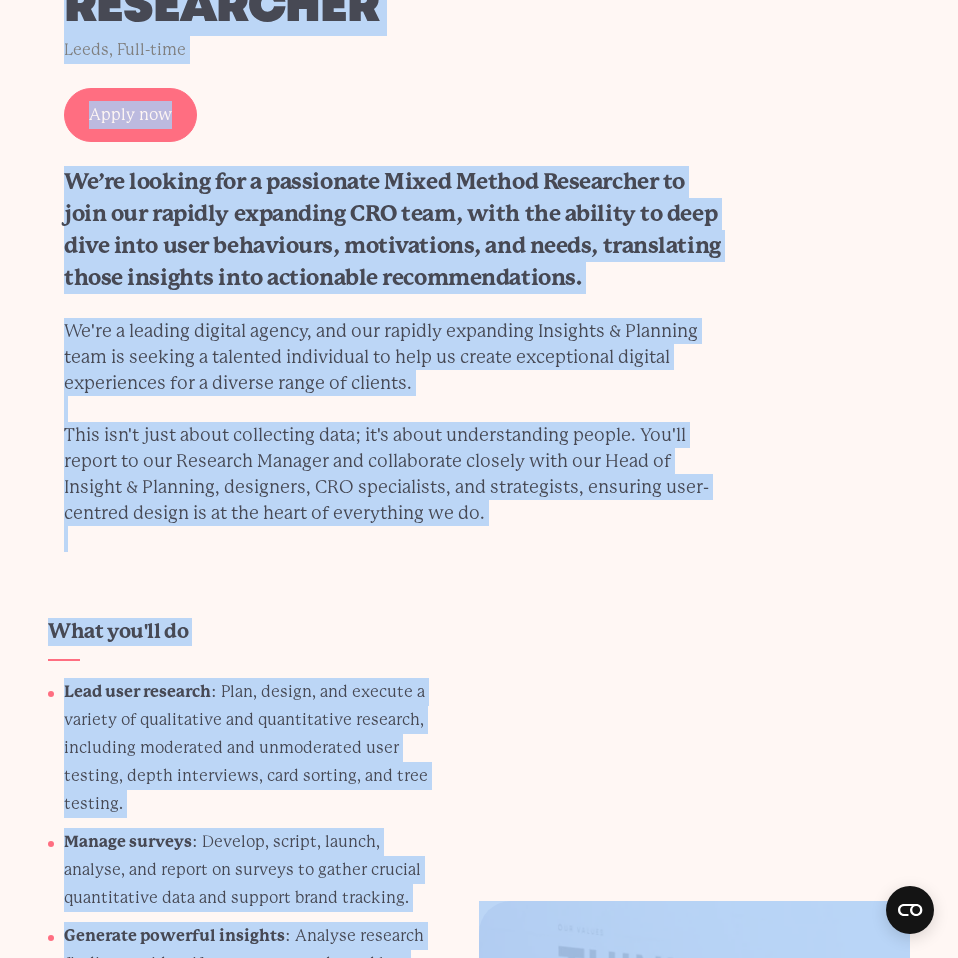 scroll, scrollTop: 0, scrollLeft: 0, axis: both 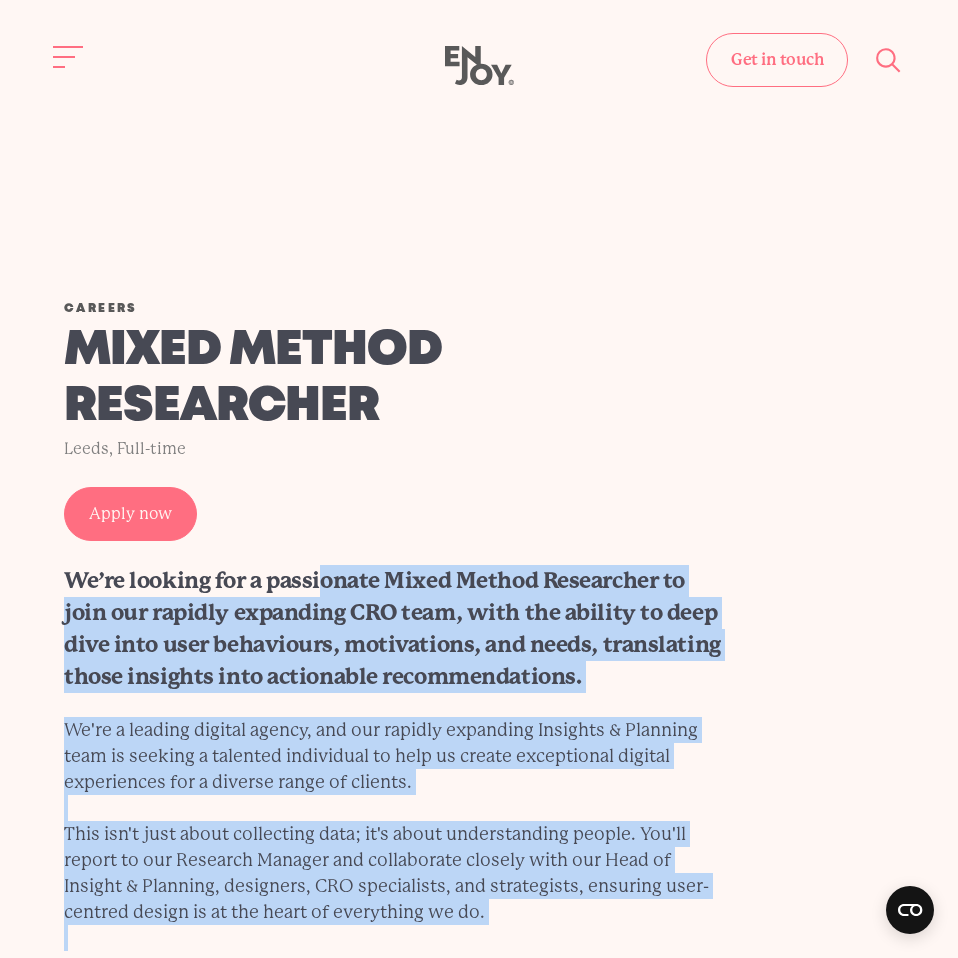 drag, startPoint x: 249, startPoint y: 554, endPoint x: 56, endPoint y: 584, distance: 195.31769 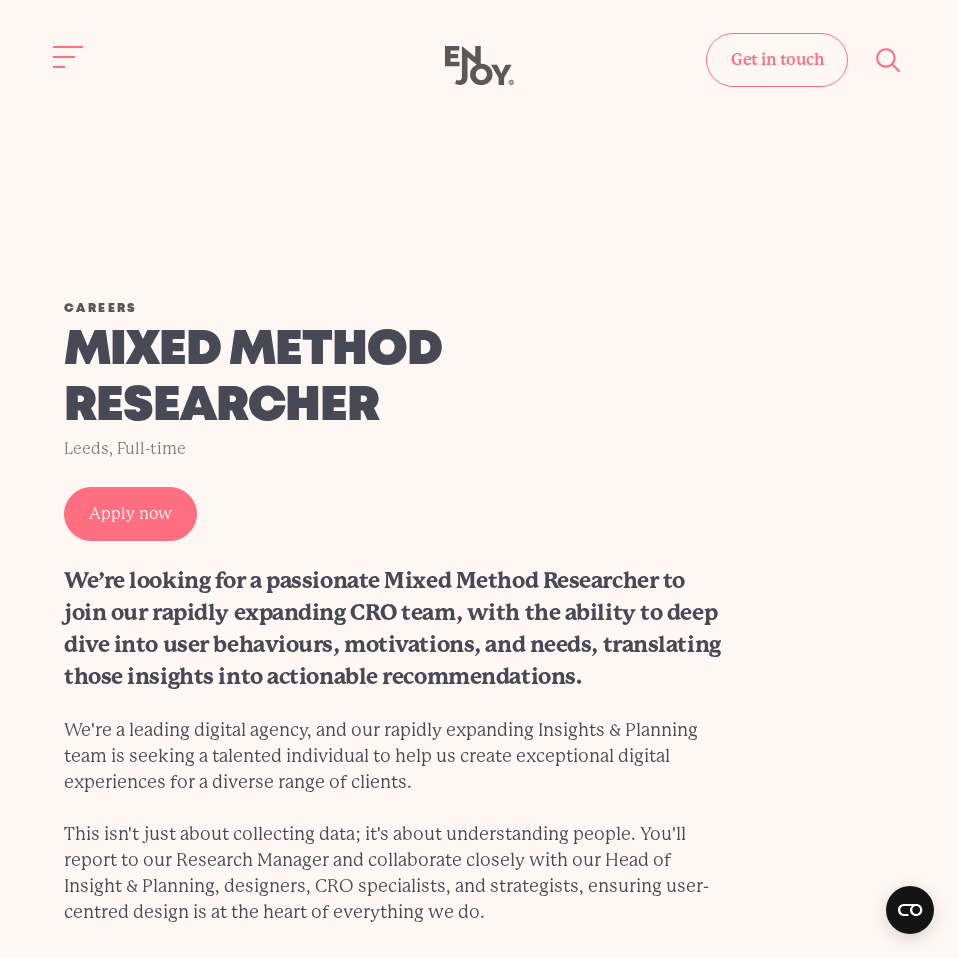 click on "Careers
Mixed Method Researcher
[CITY], Full-time
Apply now
We’re looking for a passionate Mixed Method Researcher to join our rapidly expanding CRO team, with the ability to deep dive into user behaviours, motivations, and needs, translating those insights into actionable recommendations.
We're a leading digital agency, and our rapidly expanding Insights & Planning team is seeking a talented individual to help us create exceptional digital experiences for a diverse range of clients." at bounding box center [479, 504] 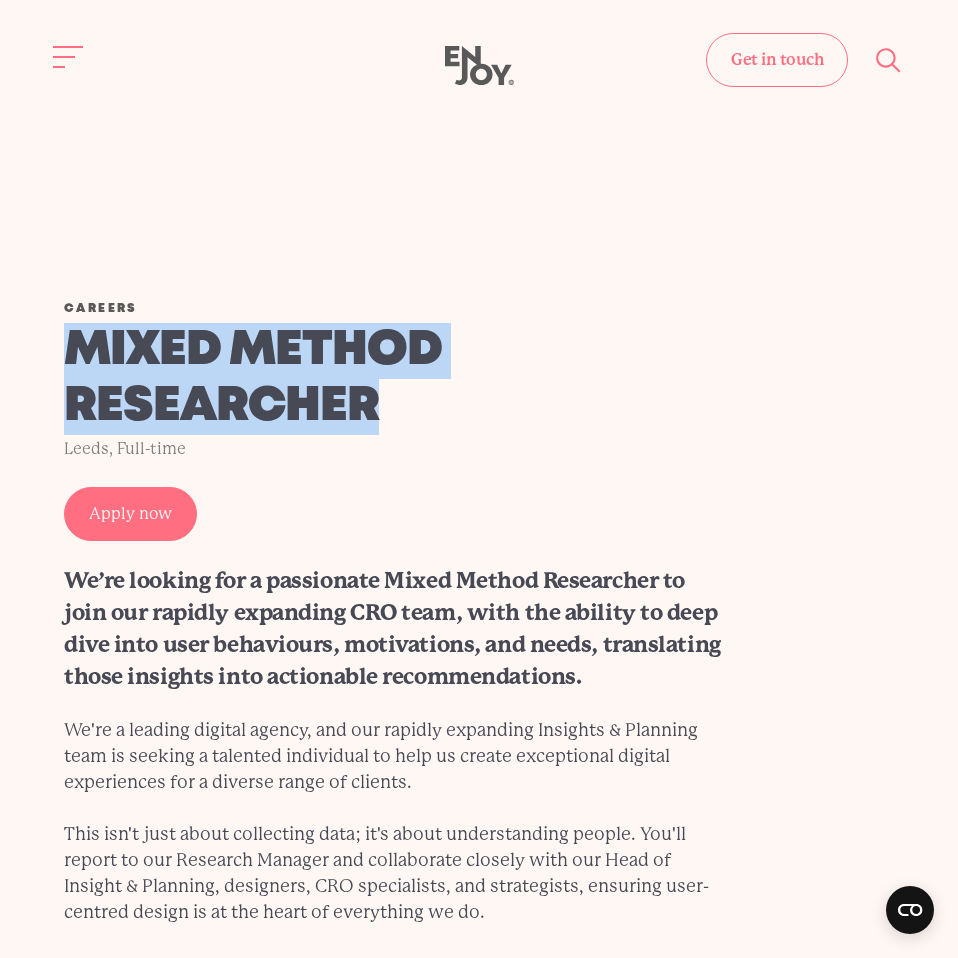 drag, startPoint x: 412, startPoint y: 401, endPoint x: 70, endPoint y: 360, distance: 344.44882 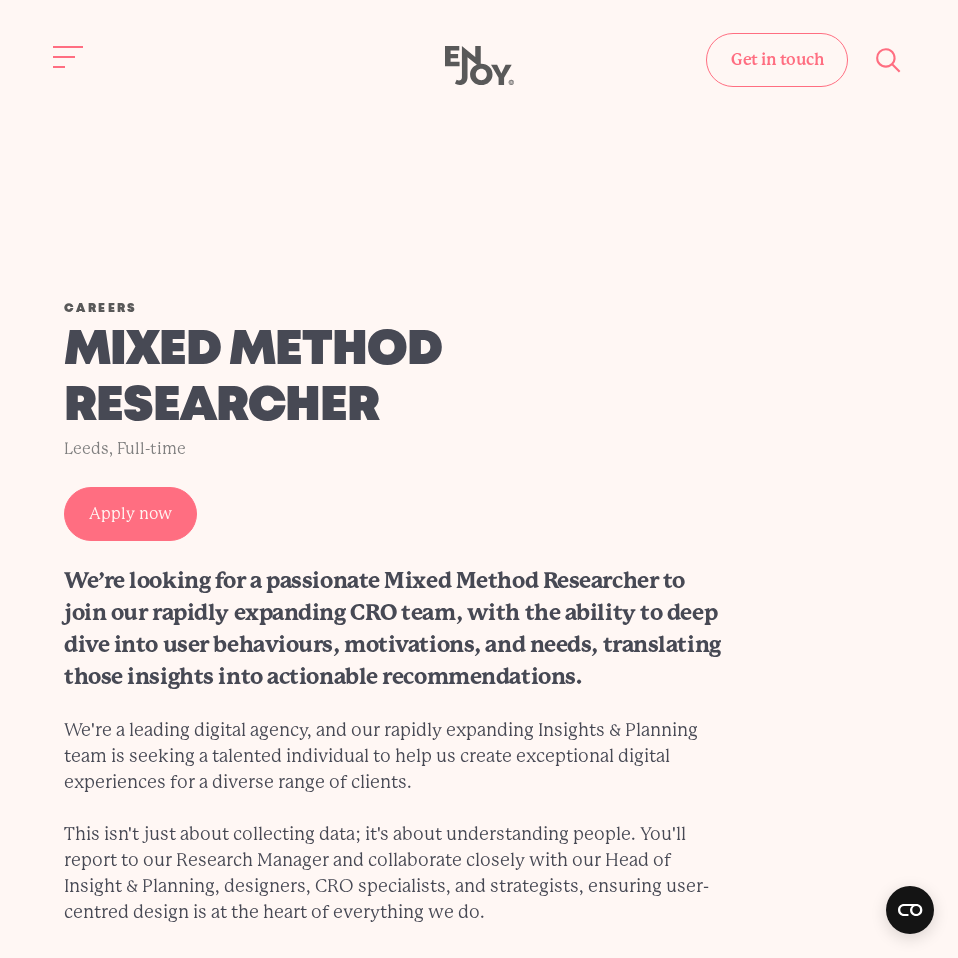 click on "We’re looking for a passionate Mixed Method Researcher to join our rapidly expanding CRO team, with the ability to deep dive into user behaviours, motivations, and needs, translating those insights into actionable recommendations." at bounding box center (396, 629) 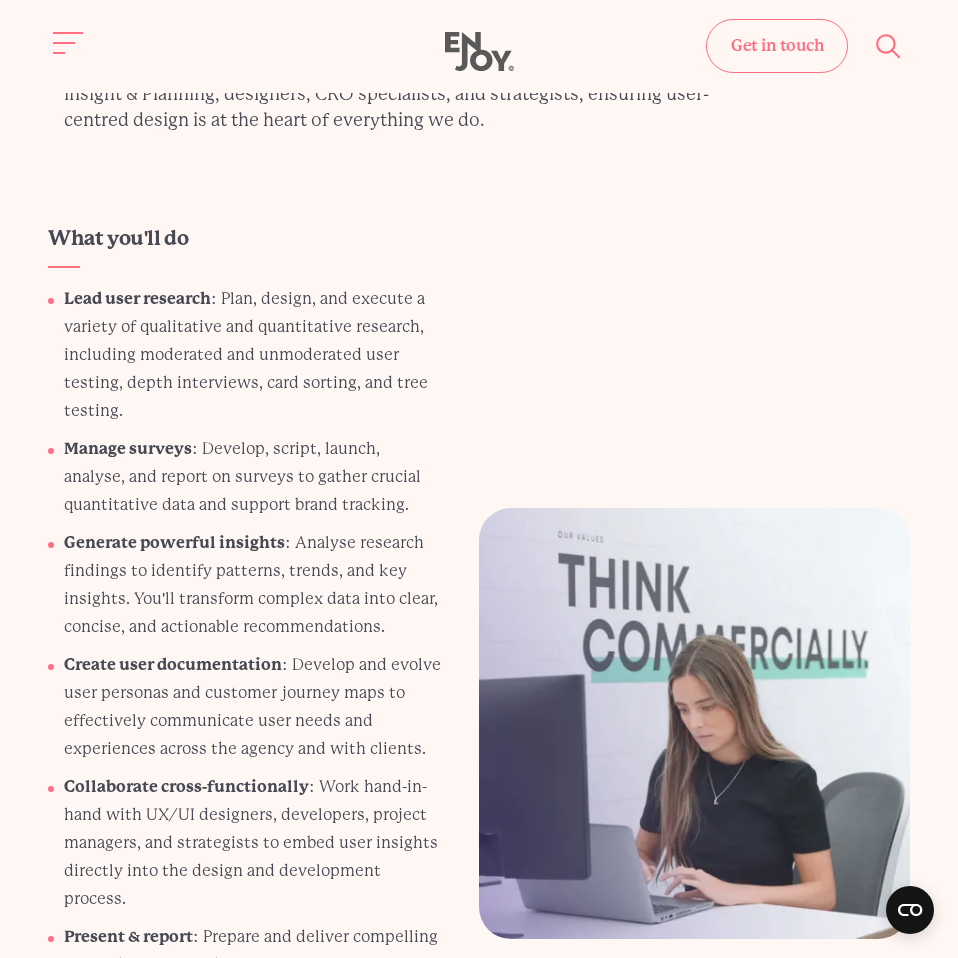 scroll, scrollTop: 616, scrollLeft: 0, axis: vertical 